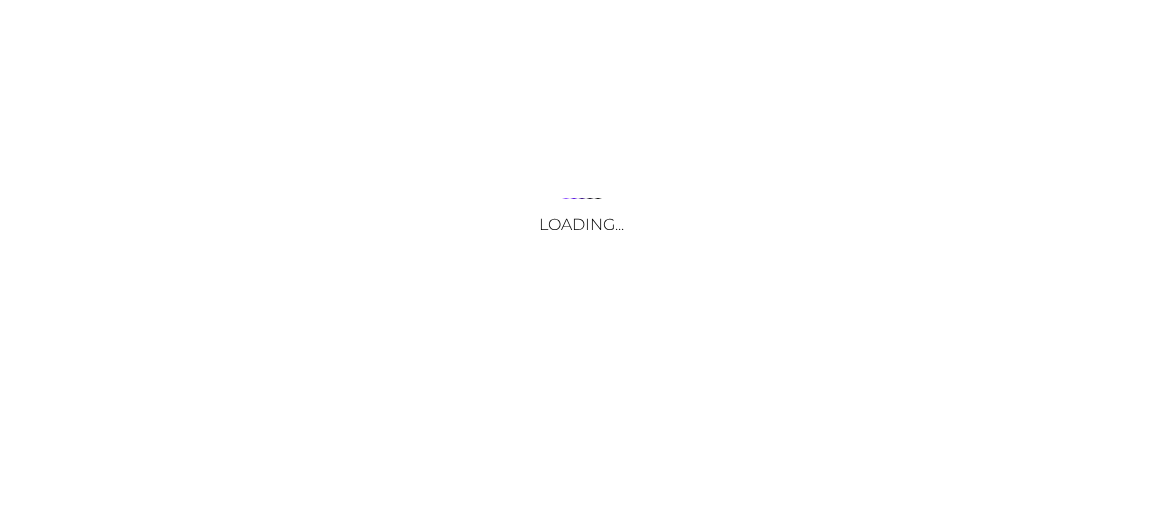 scroll, scrollTop: 0, scrollLeft: 0, axis: both 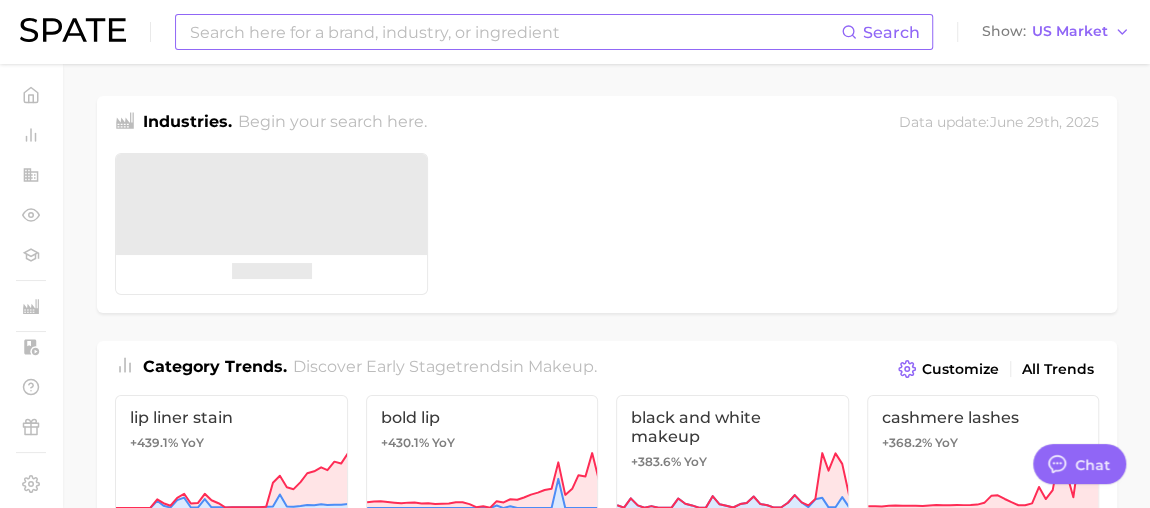 type on "x" 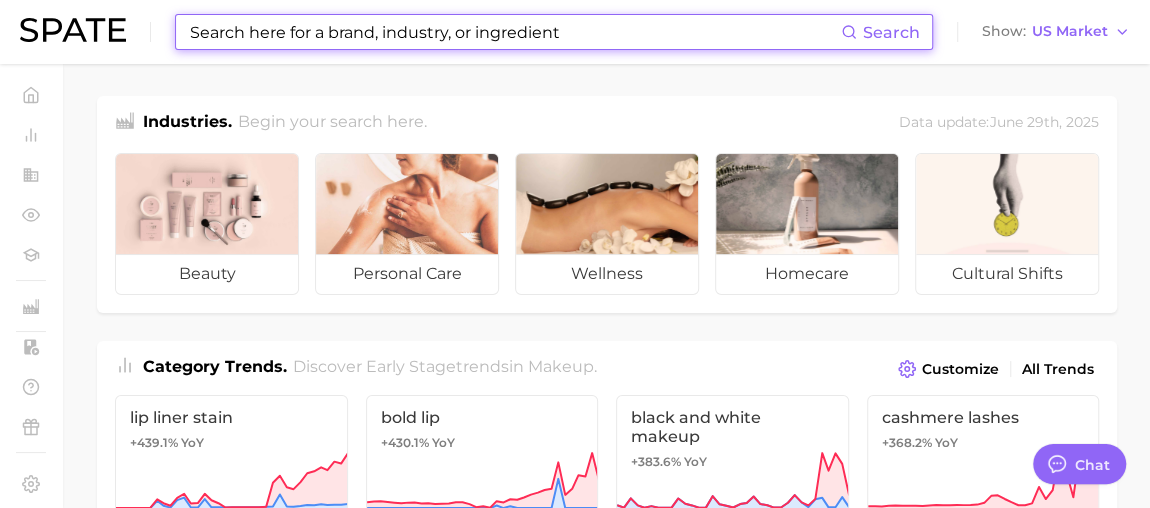 click at bounding box center [514, 32] 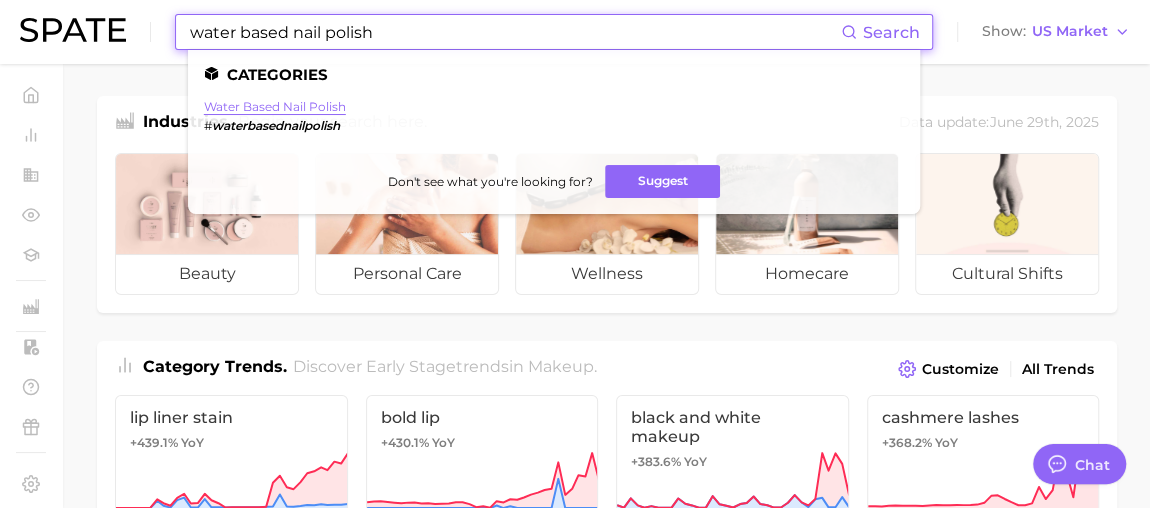 type on "water based nail polish" 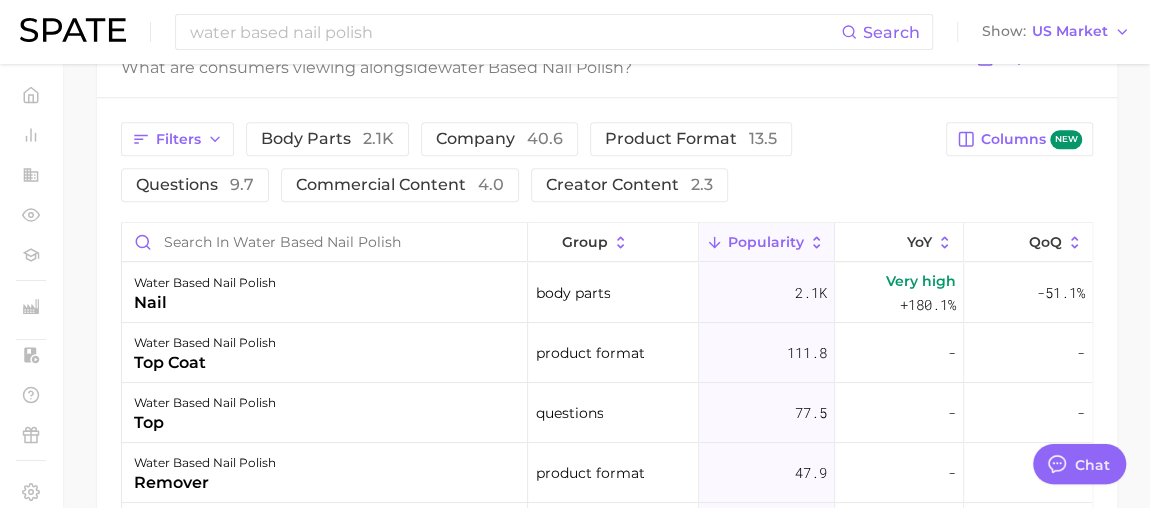 scroll, scrollTop: 999, scrollLeft: 0, axis: vertical 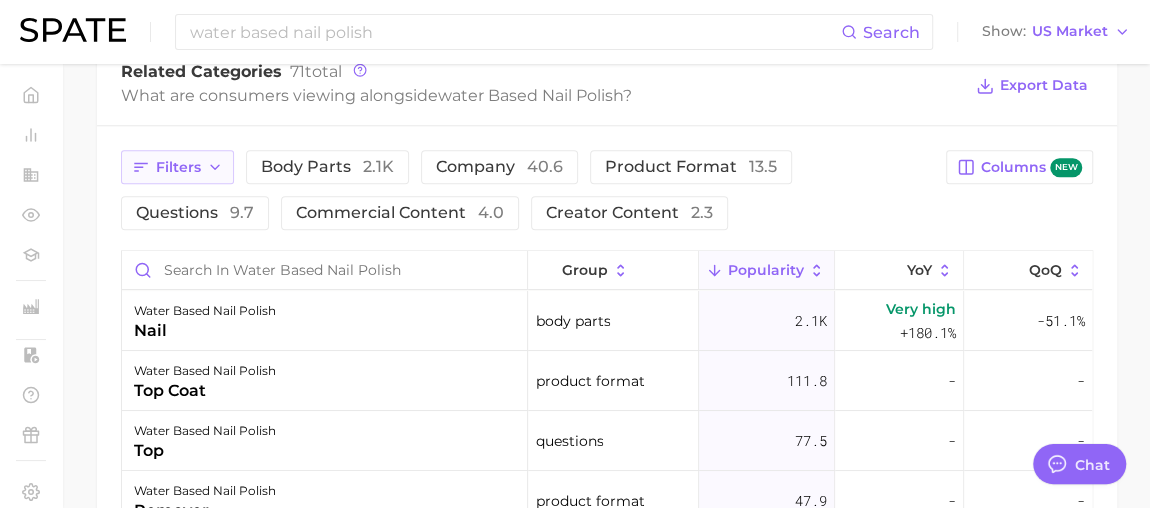 click on "Filters" at bounding box center (178, 167) 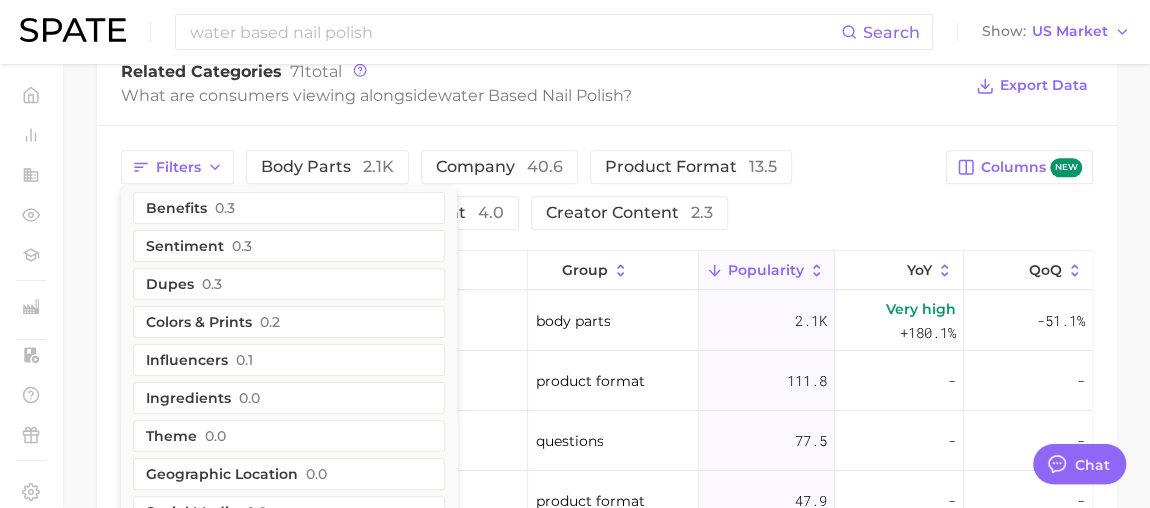 scroll, scrollTop: 283, scrollLeft: 0, axis: vertical 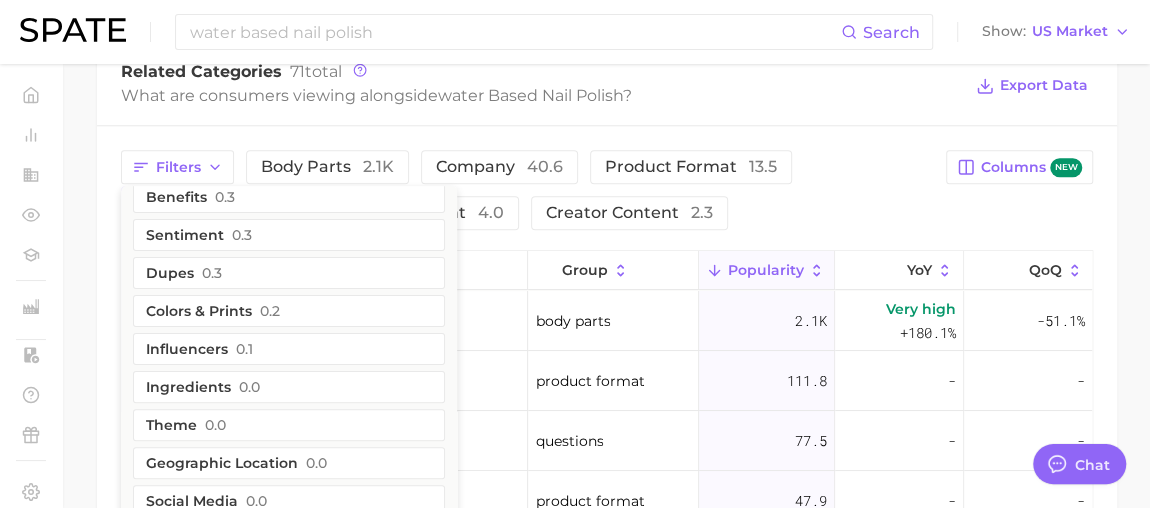 click on "Filters clean beauty   2.0 purchases   2.0 demographics   1.7 diy   1.5 routines   1.1 retailers   1.0 holidays   0.4 benefits   0.3 sentiment   0.3 dupes   0.3 colors & prints   0.2 influencers   0.1 ingredients   0.0 theme   0.0 geographic location   0.0 social media   0.0 body parts   2.1k company   40.6 product format   13.5 questions   9.7 commercial content   4.0 creator content   2.3" at bounding box center [527, 190] 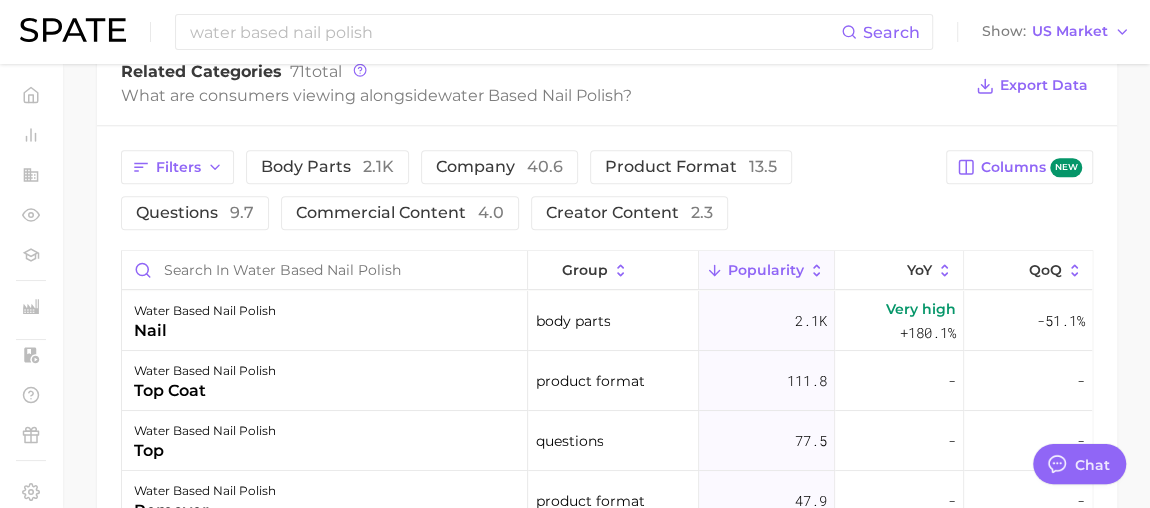 scroll, scrollTop: 818, scrollLeft: 0, axis: vertical 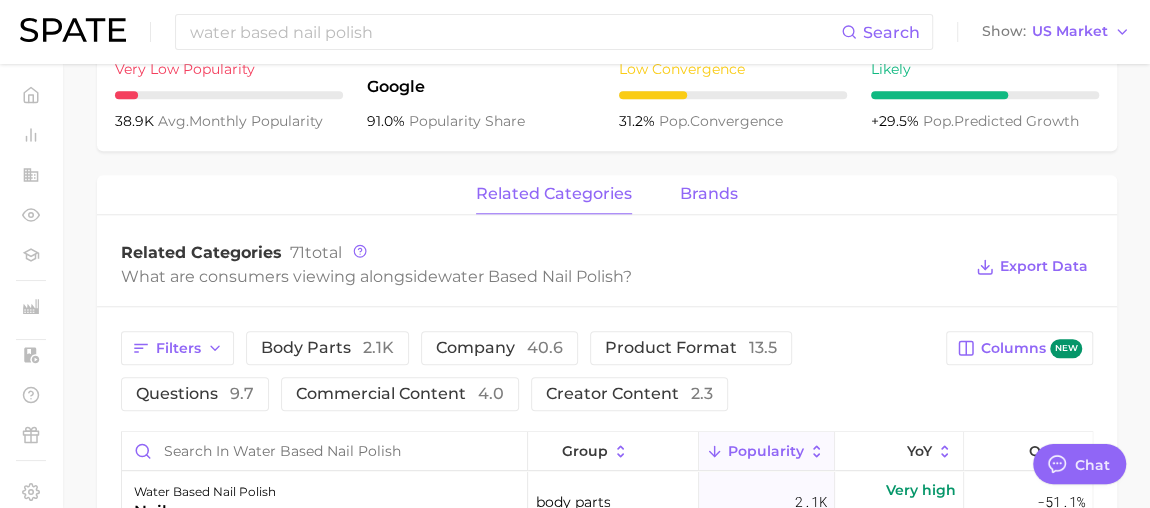 click on "brands" at bounding box center (709, 194) 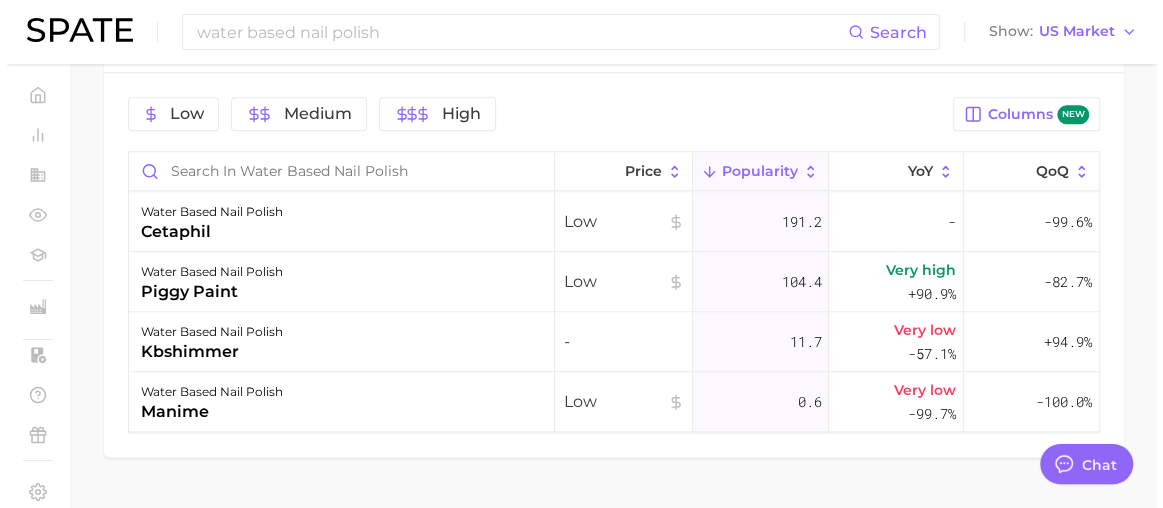 scroll, scrollTop: 1090, scrollLeft: 0, axis: vertical 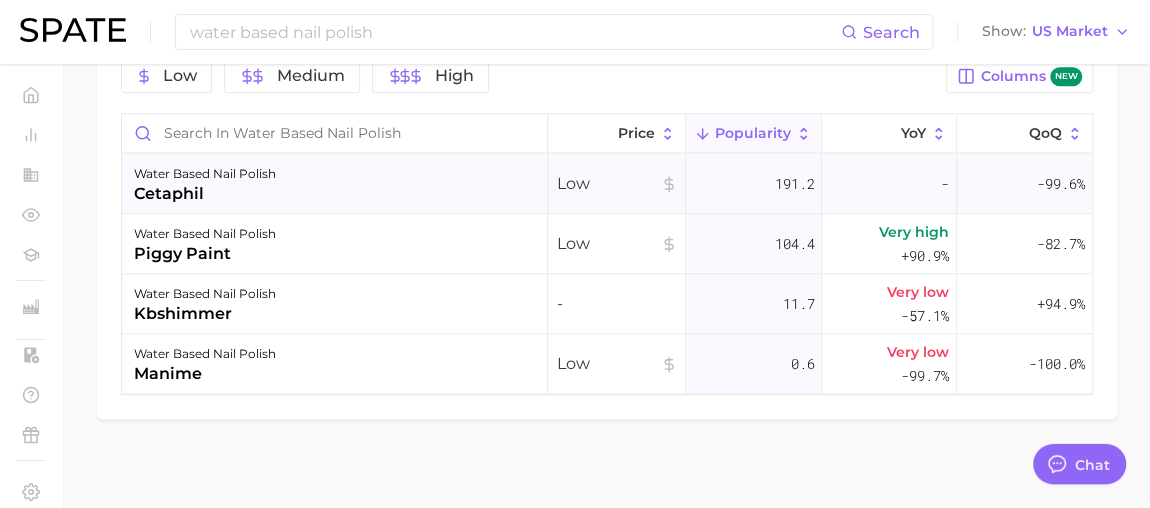 click on "water based nail polish" at bounding box center [205, 174] 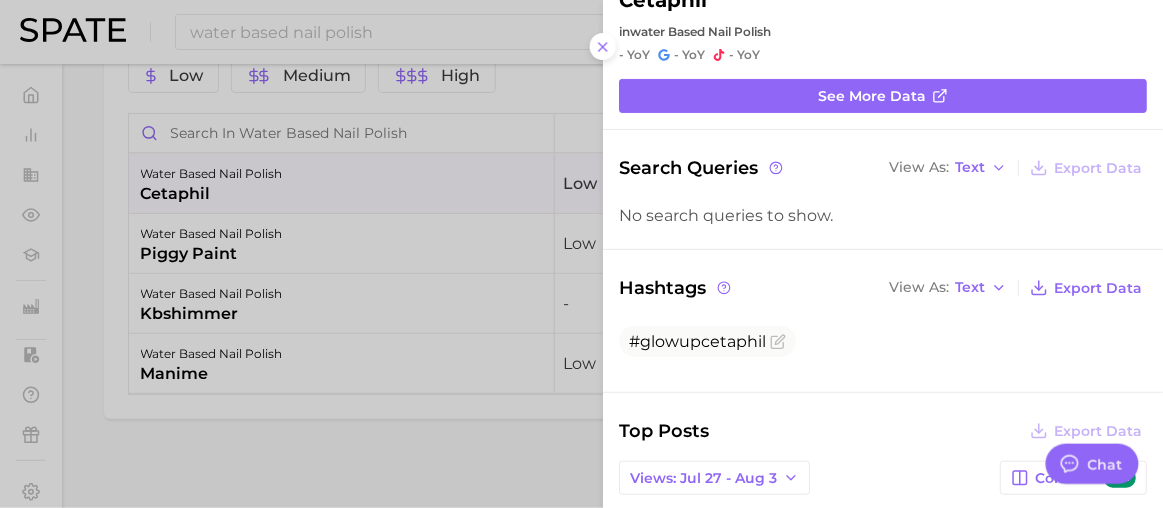 scroll, scrollTop: 90, scrollLeft: 0, axis: vertical 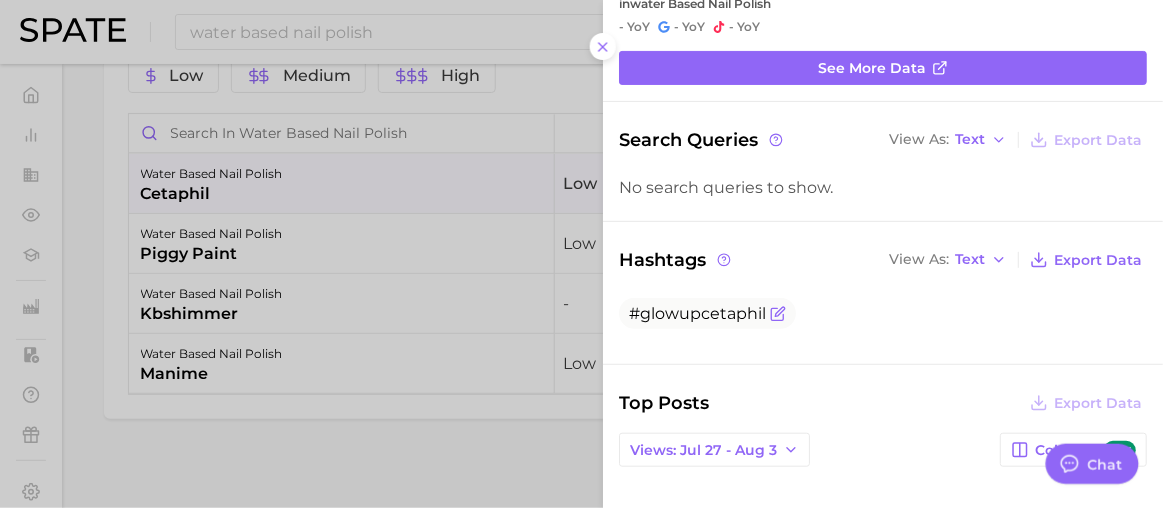 click 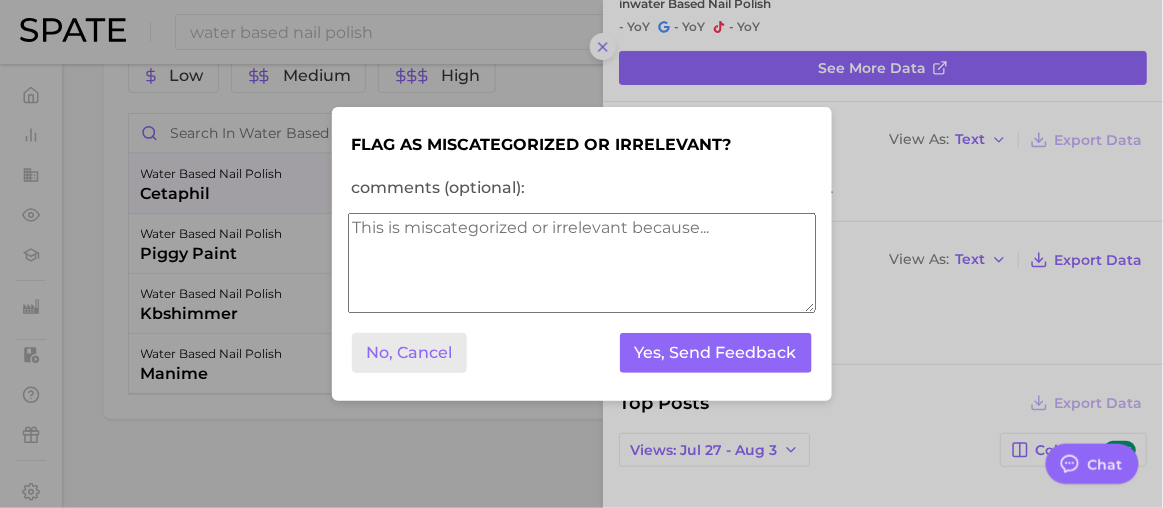 click on "No, Cancel" at bounding box center (410, 353) 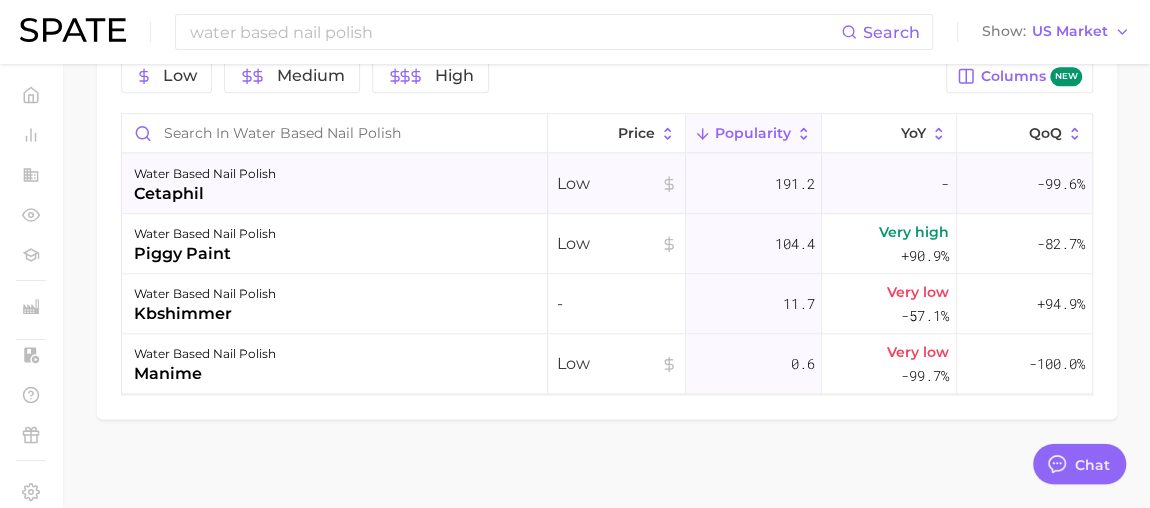 click on "water based nail polish cetaphil" at bounding box center (335, 184) 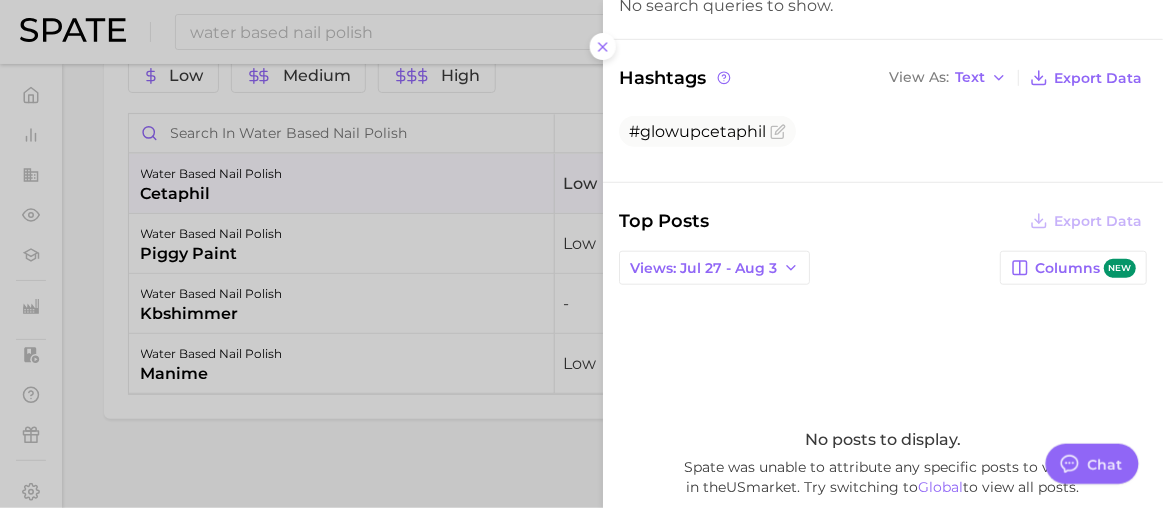 scroll, scrollTop: 363, scrollLeft: 0, axis: vertical 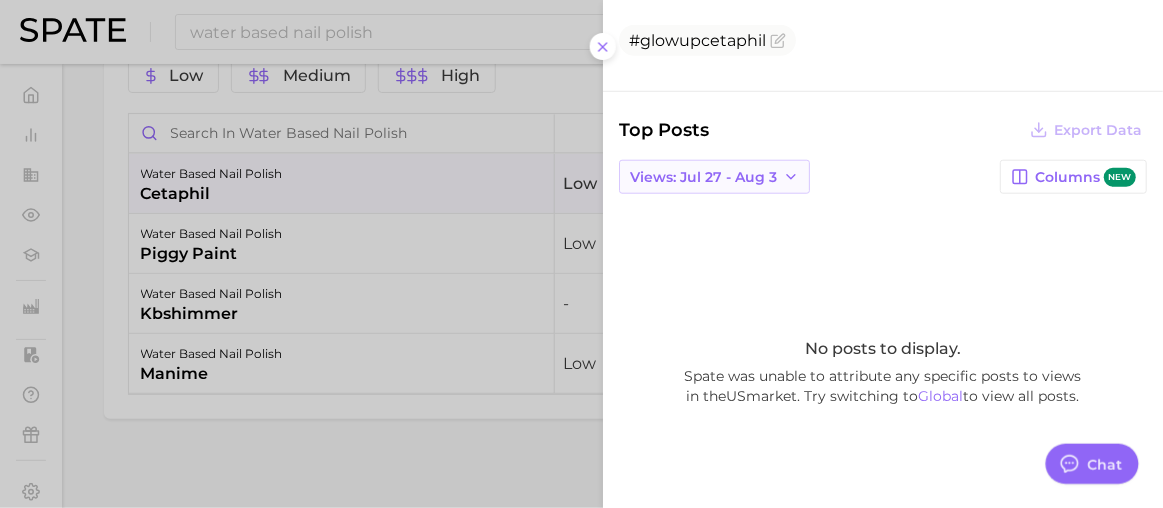 click 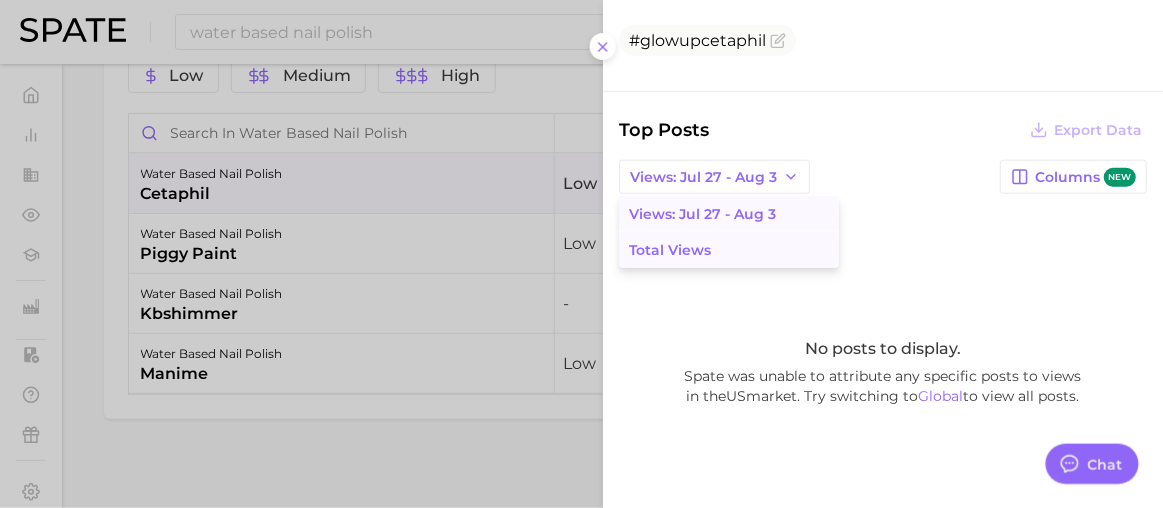 click on "Total Views" at bounding box center [729, 250] 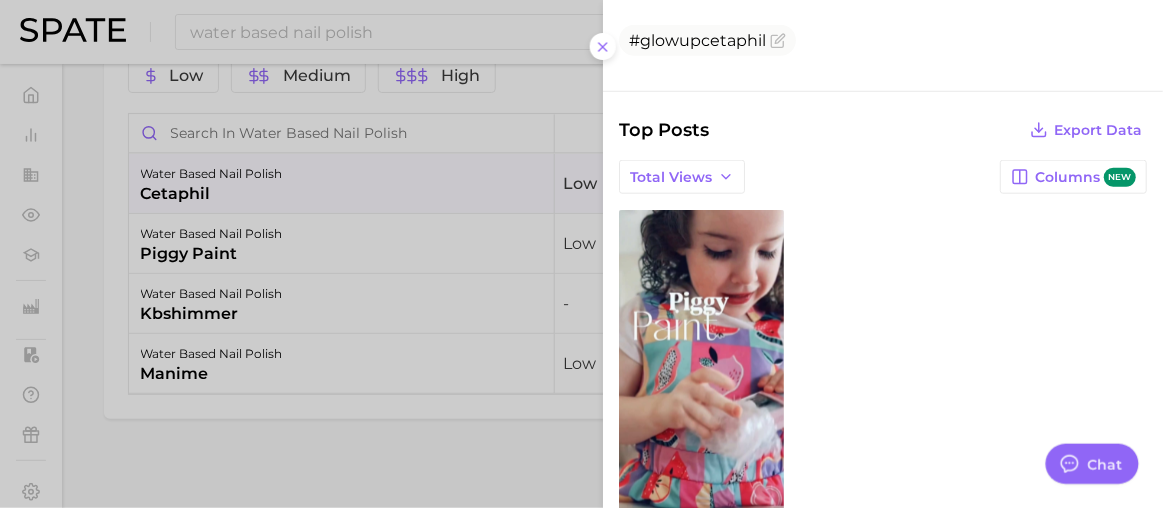 scroll, scrollTop: 0, scrollLeft: 0, axis: both 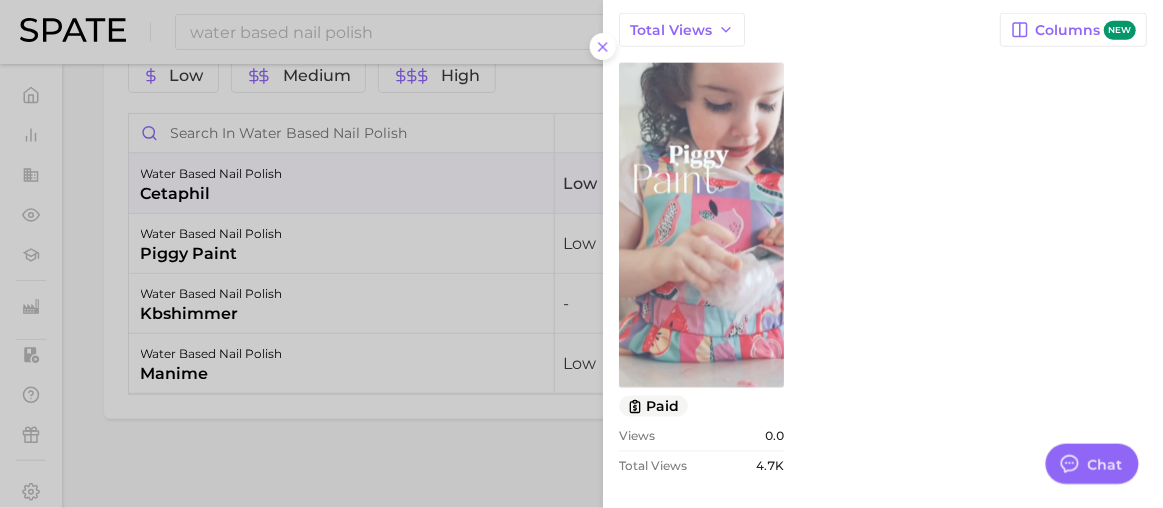 click on "view post on TikTok" at bounding box center (701, 225) 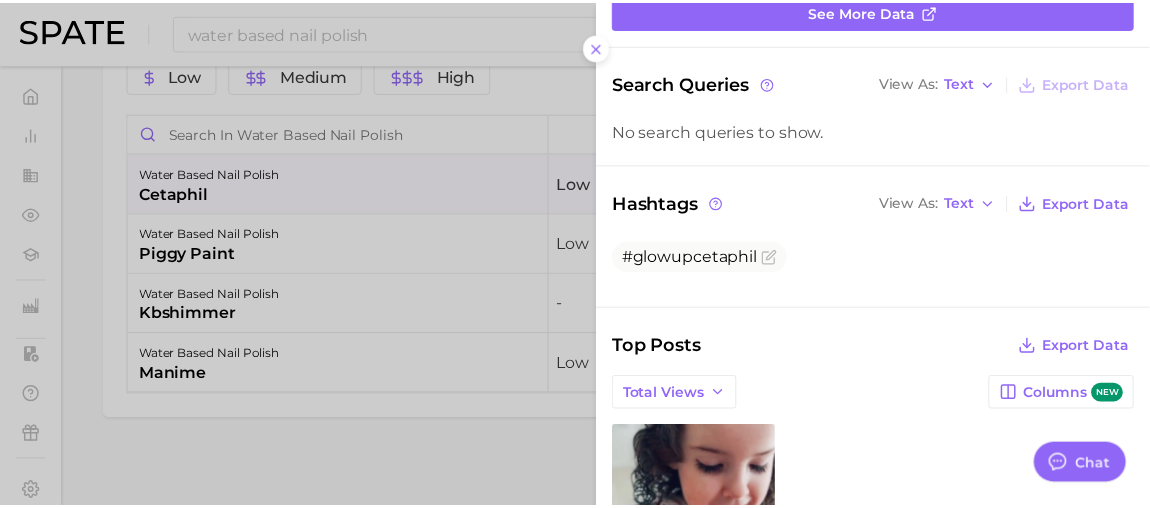 scroll, scrollTop: 0, scrollLeft: 0, axis: both 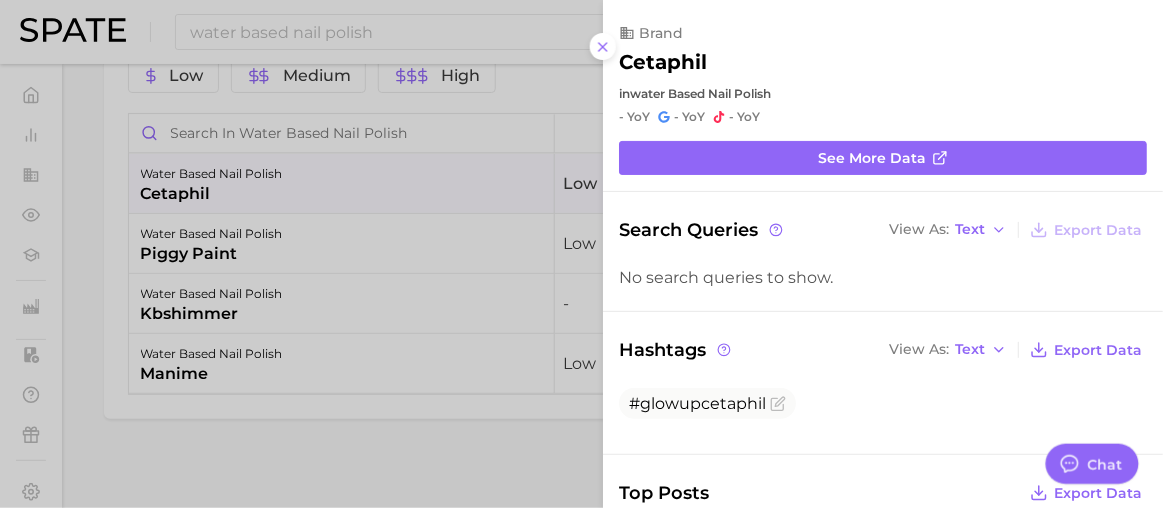 click at bounding box center (581, 254) 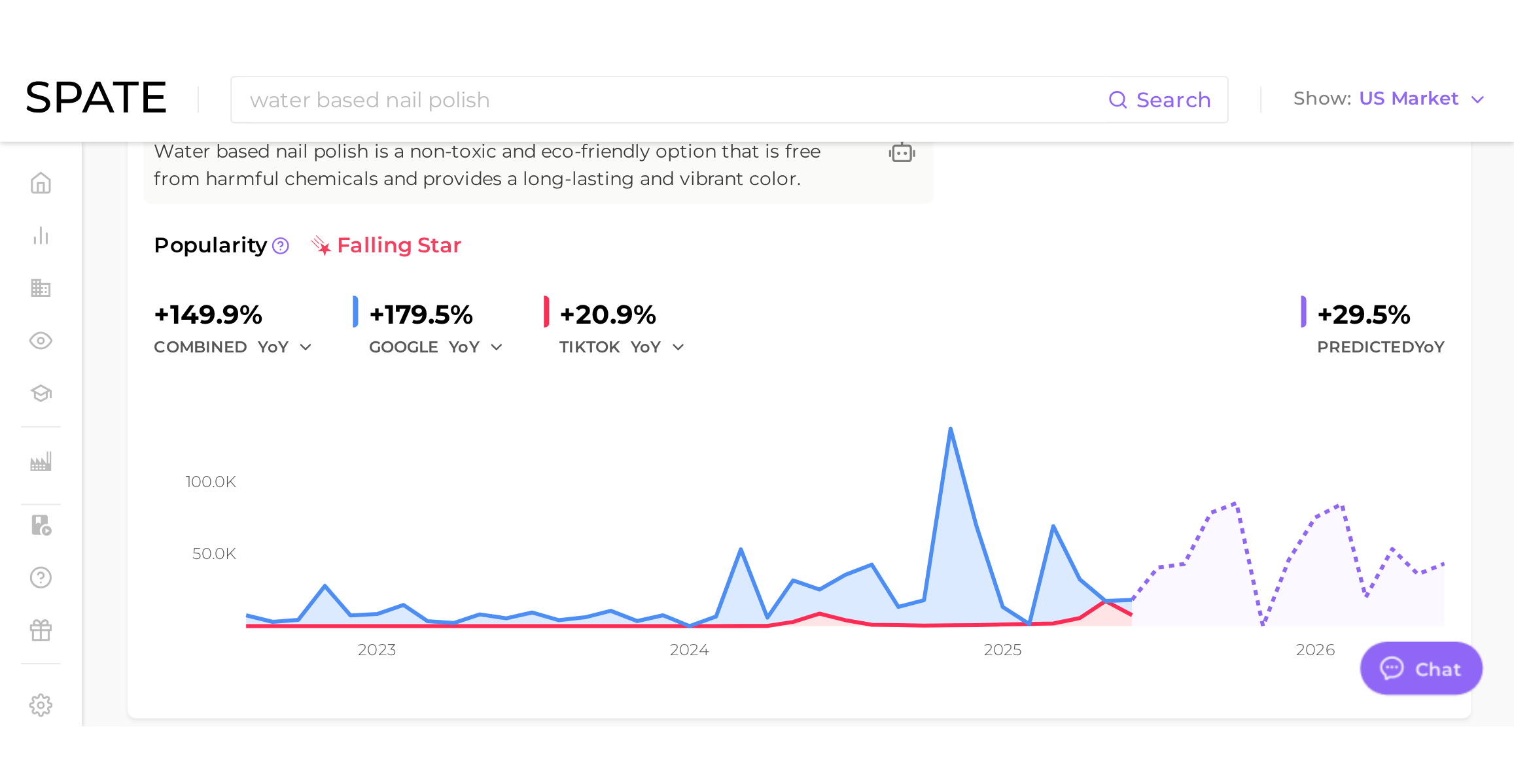 scroll, scrollTop: 178, scrollLeft: 0, axis: vertical 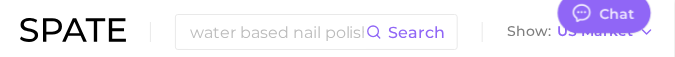type on "x" 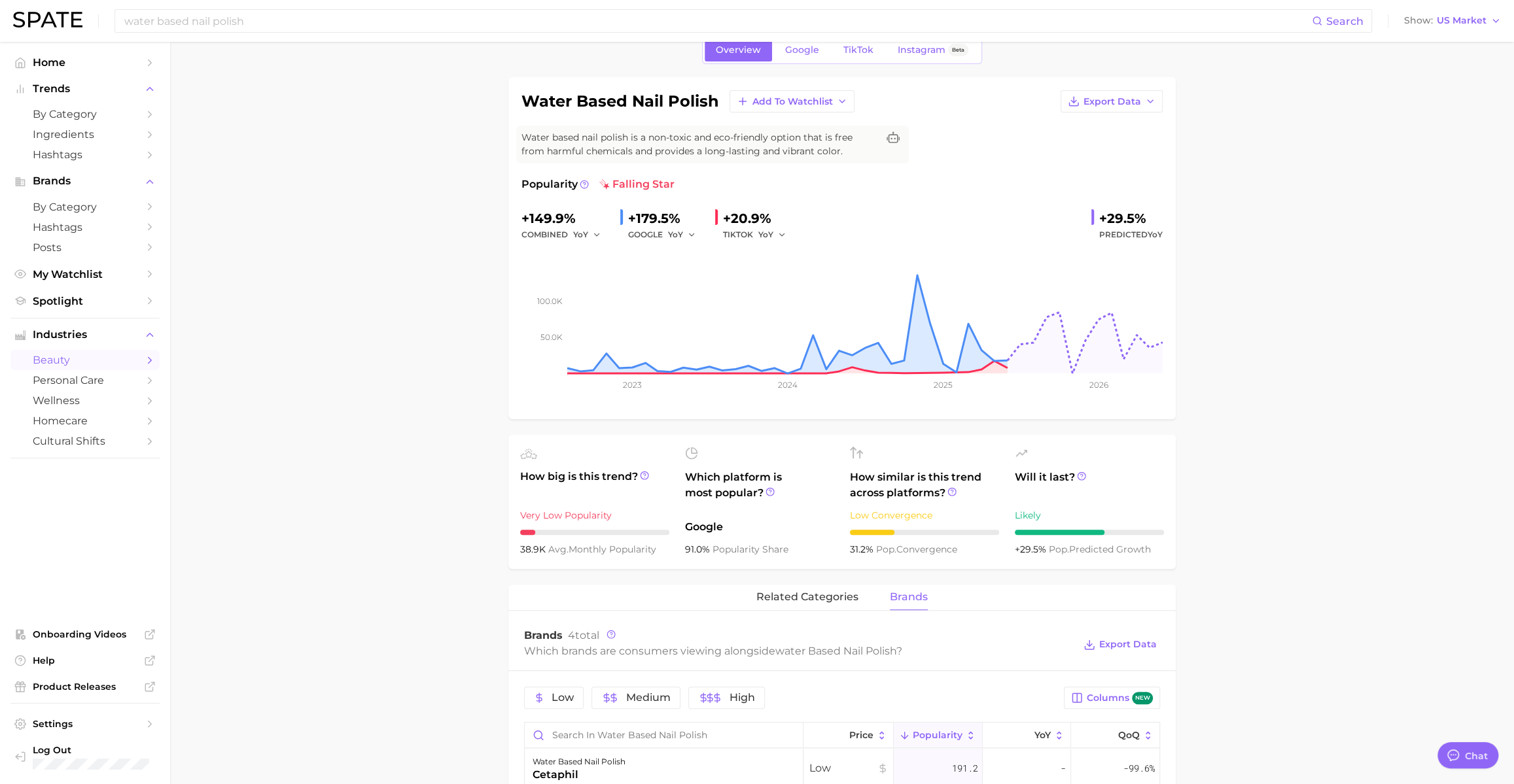 scroll, scrollTop: 0, scrollLeft: 0, axis: both 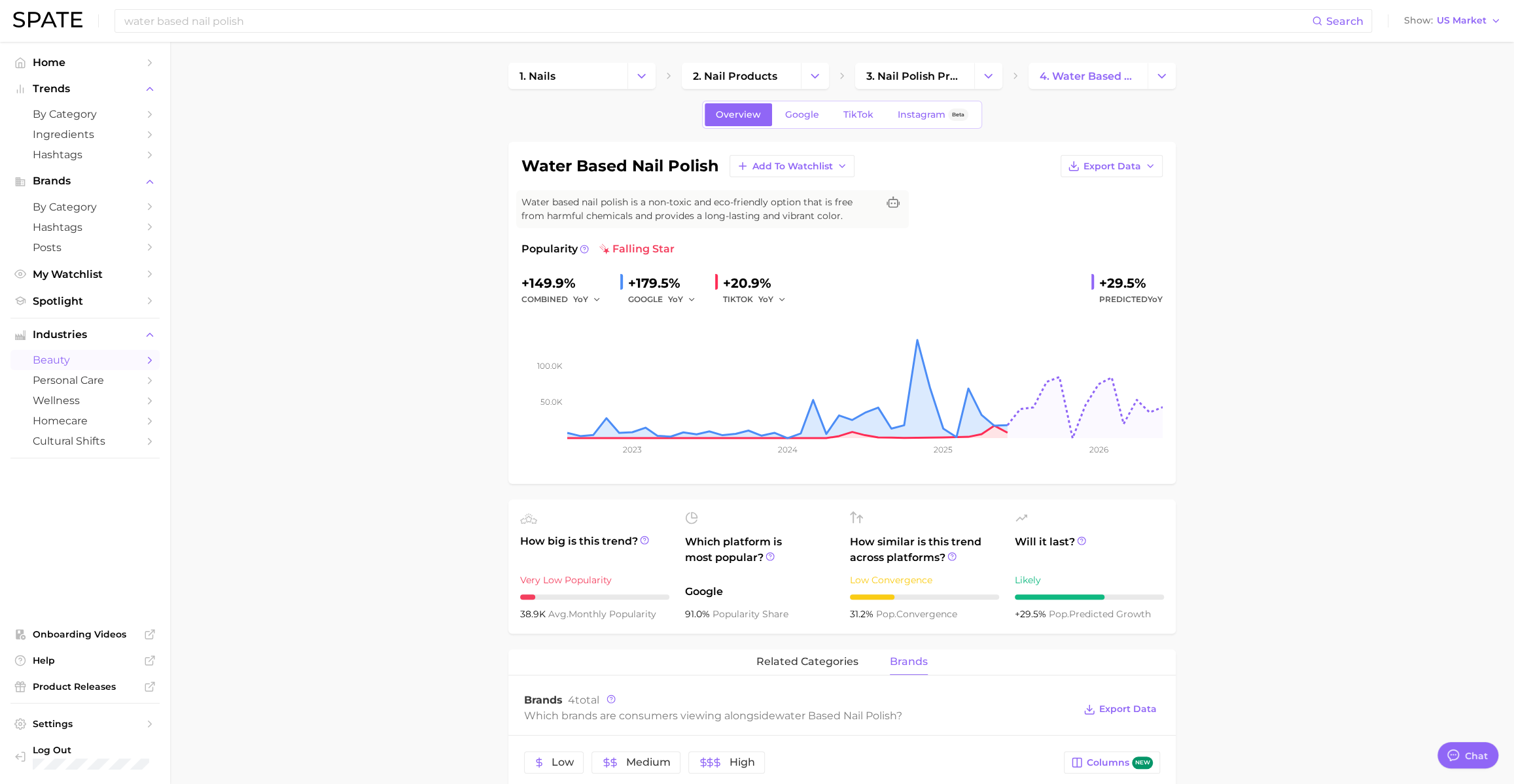 click on "Water based nail polish is a non-toxic and eco-friendly option that is free from harmful chemicals and provides a long-lasting and vibrant color. Popularity falling star +149.9% combined YoY +179.5% GOOGLE YoY +20.9% TIKTOK YoY +29.5% Predicted YoY 50.0k 100.0k 2023 2024 2025 2026 How big is this trend? Very Low Popularity 38.9k avg. monthly popularity Which platform is most popular? Google 91.0% popularity share How similar is this trend across platforms? Low Convergence 31.2% pop. convergence Will it last? Likely +29.5% pop. predicted growth related categories brands Brands 4 total Which brands are consumers viewing alongside water based nail polish ? Export Data Low Medium High Columns new Price Popularity YoY QoQ water based nail polish cetaphil Low 191.2 - -99.6% water based nail polish piggy paint Low 104.4 Very high +90.9% -82.7%" at bounding box center [842, 728] 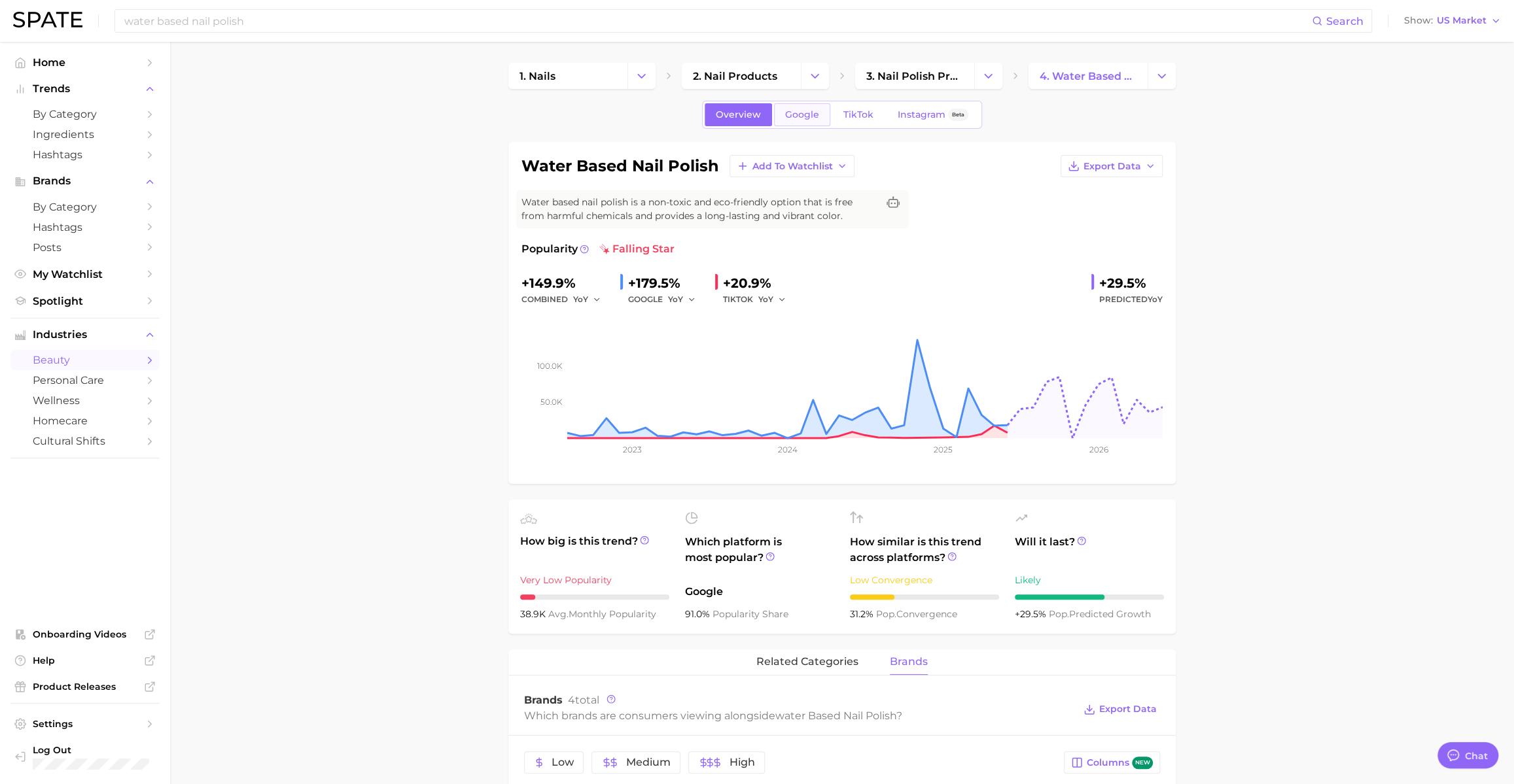 click on "Google" at bounding box center [802, 114] 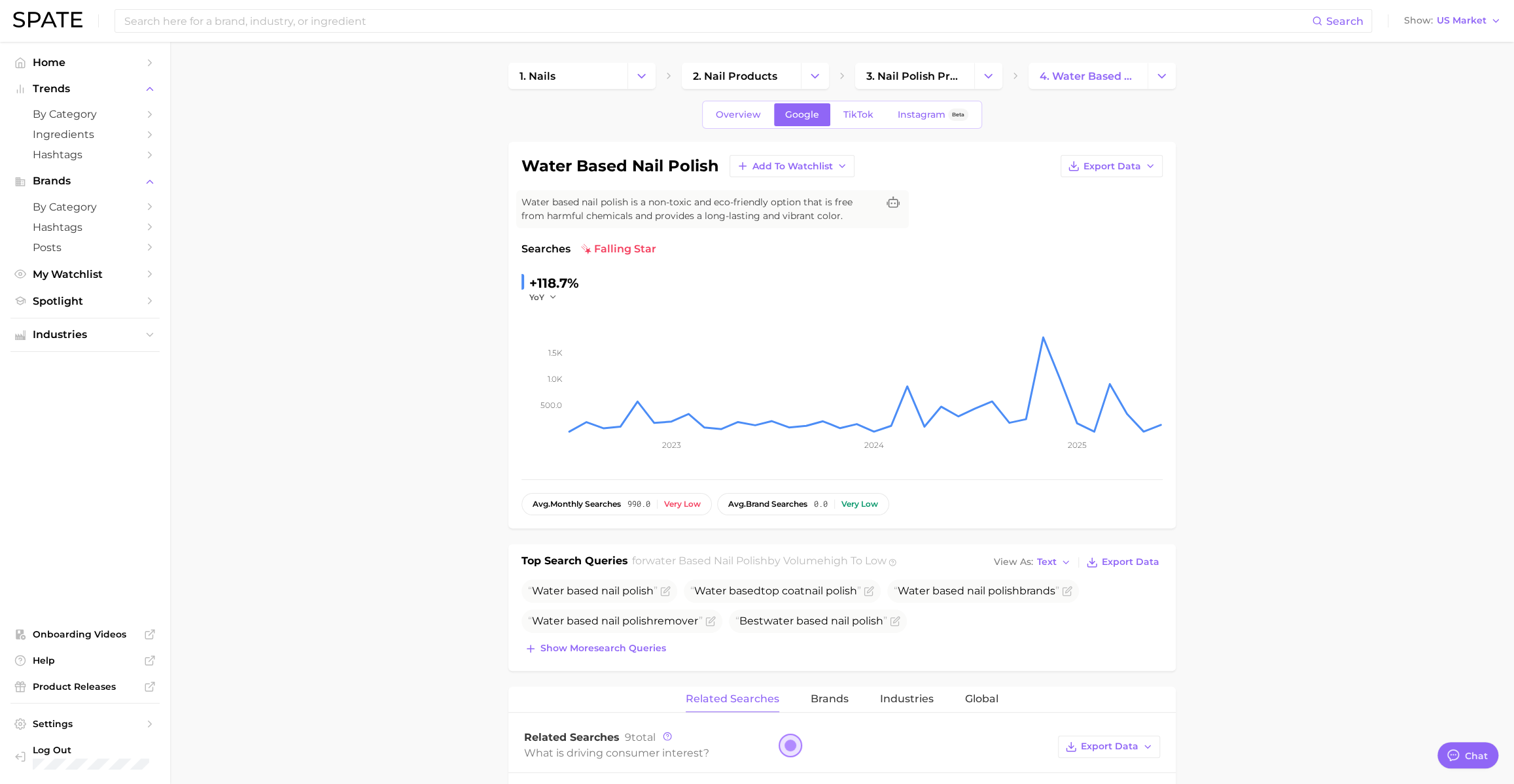drag, startPoint x: 394, startPoint y: 94, endPoint x: 453, endPoint y: 94, distance: 59 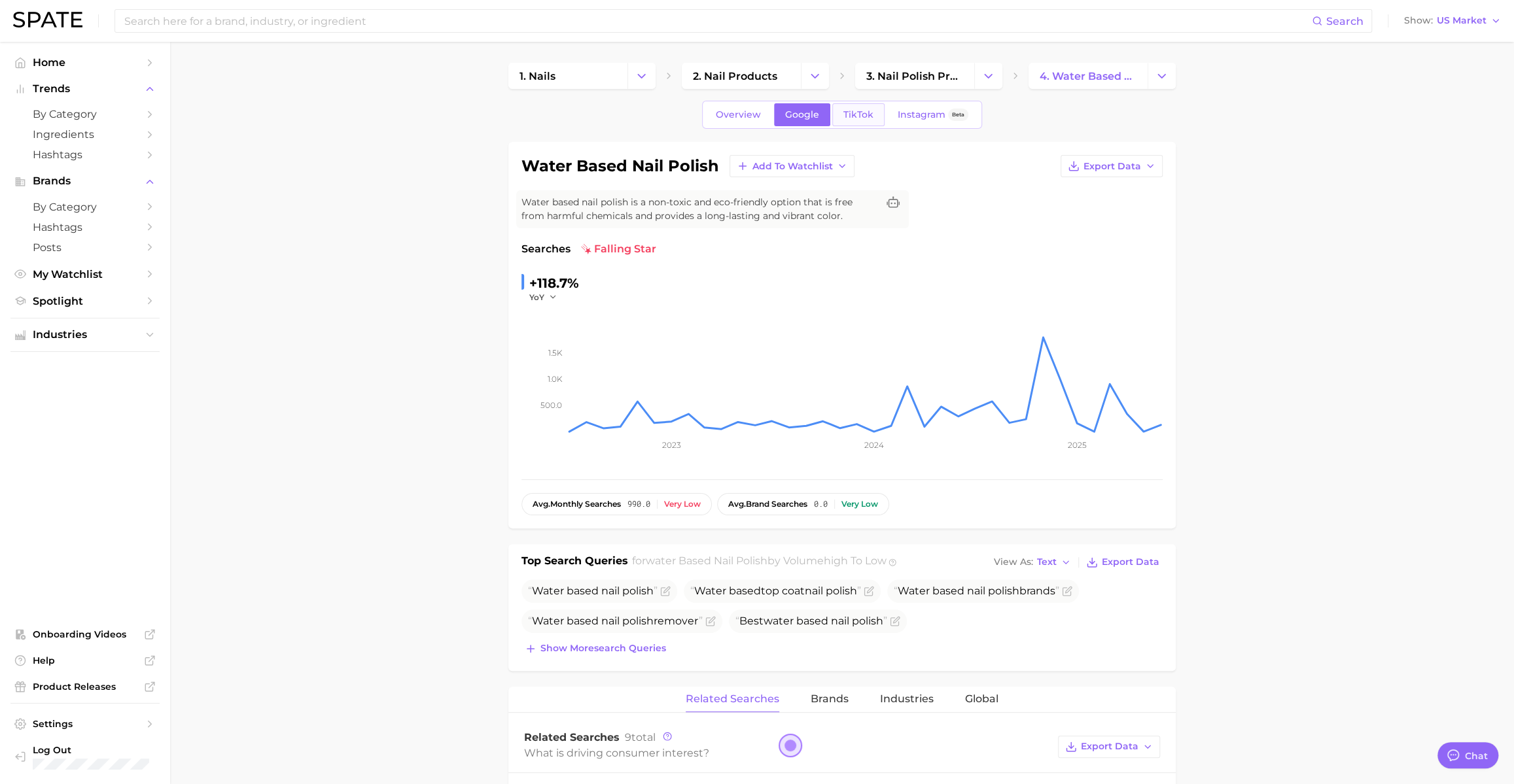click on "TikTok" at bounding box center [858, 114] 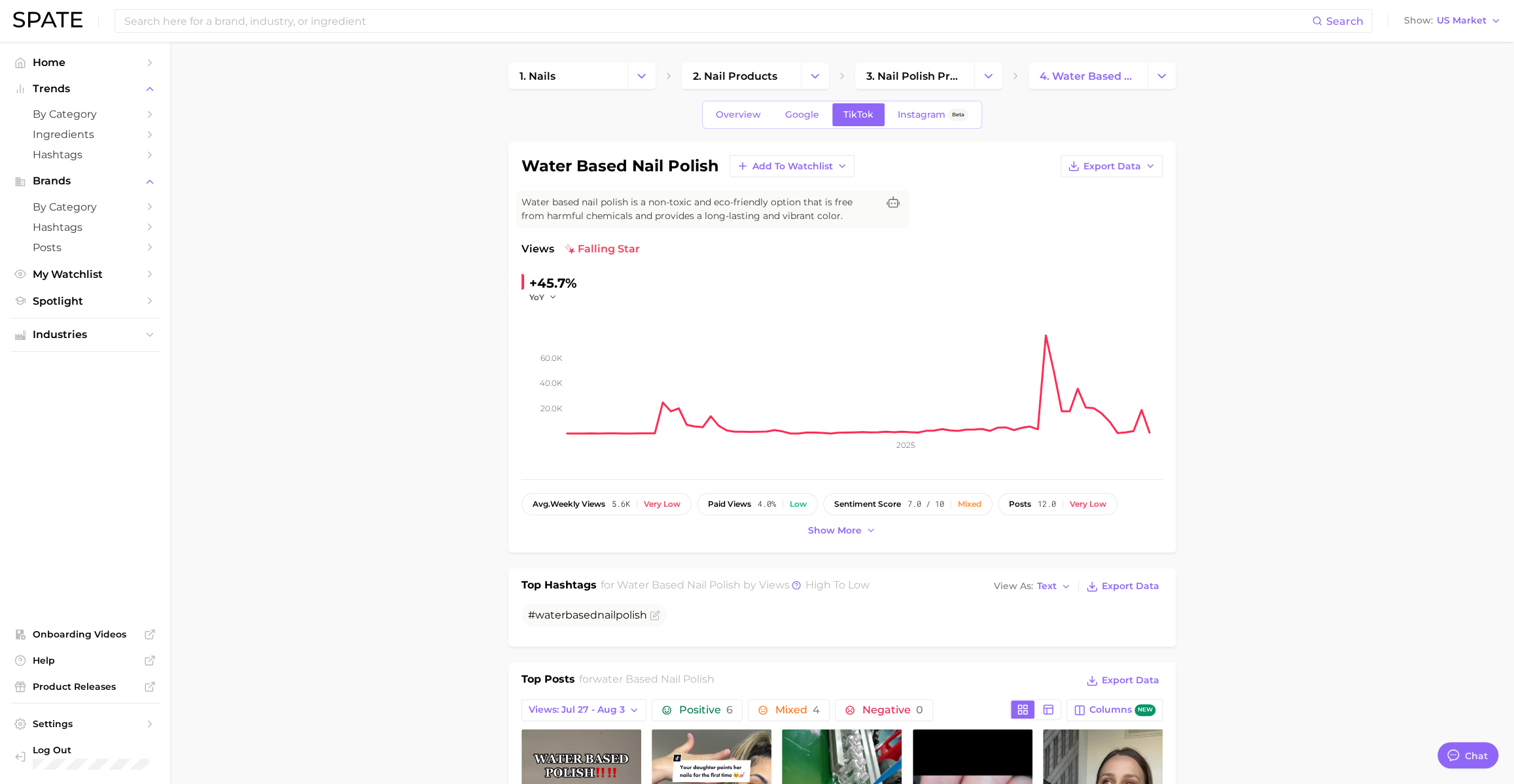 scroll, scrollTop: 0, scrollLeft: 0, axis: both 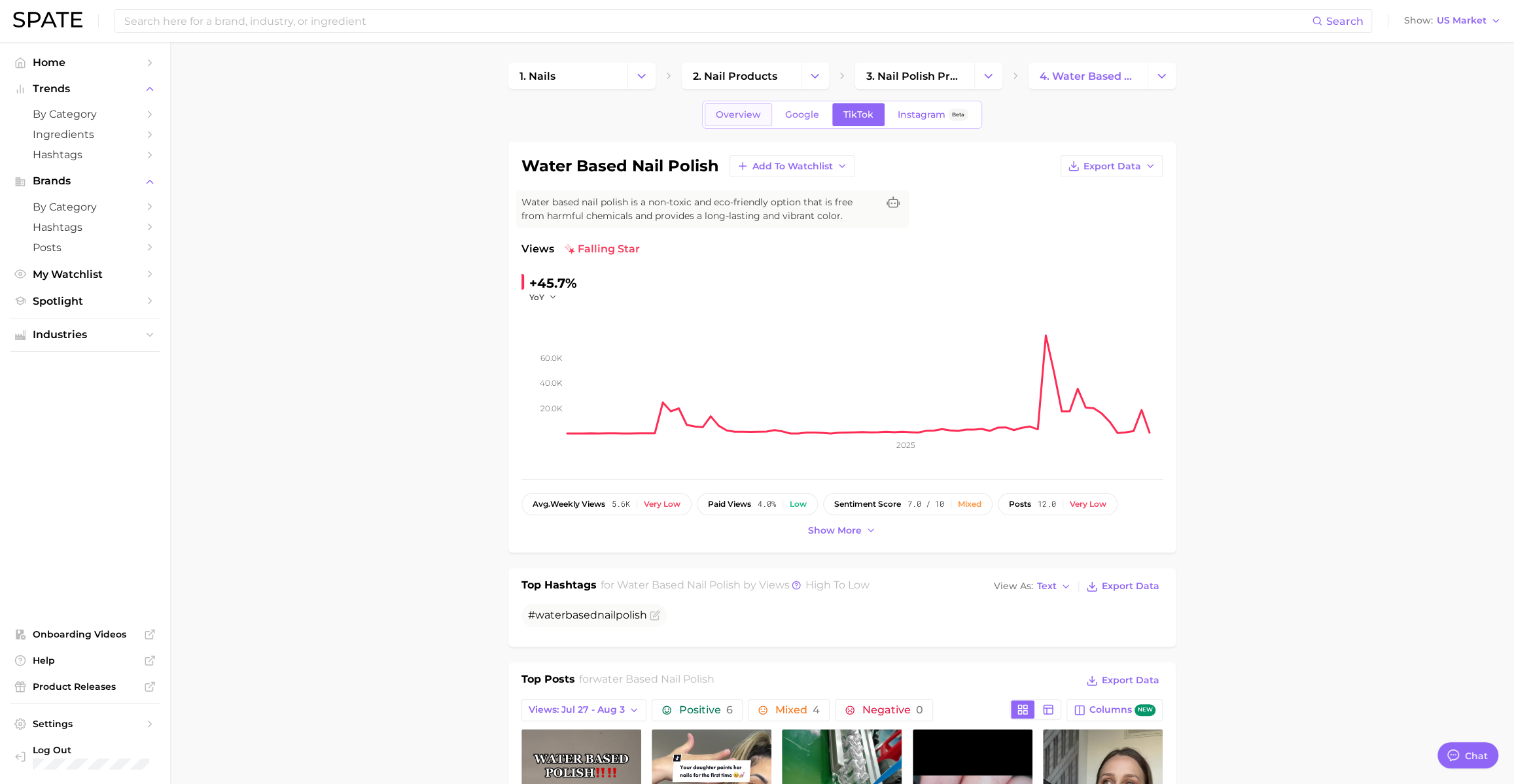 click on "Overview" at bounding box center (738, 114) 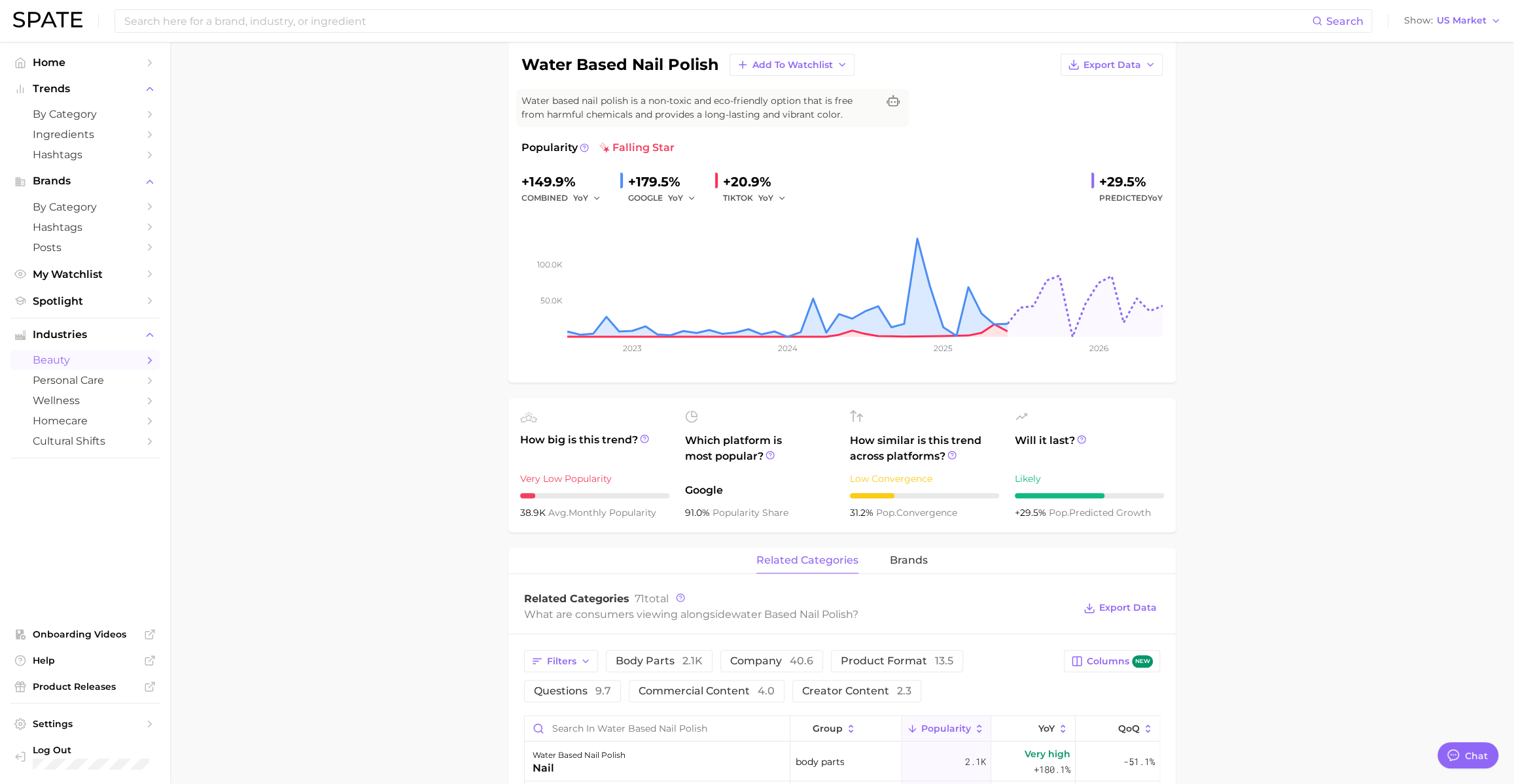 scroll, scrollTop: 178, scrollLeft: 0, axis: vertical 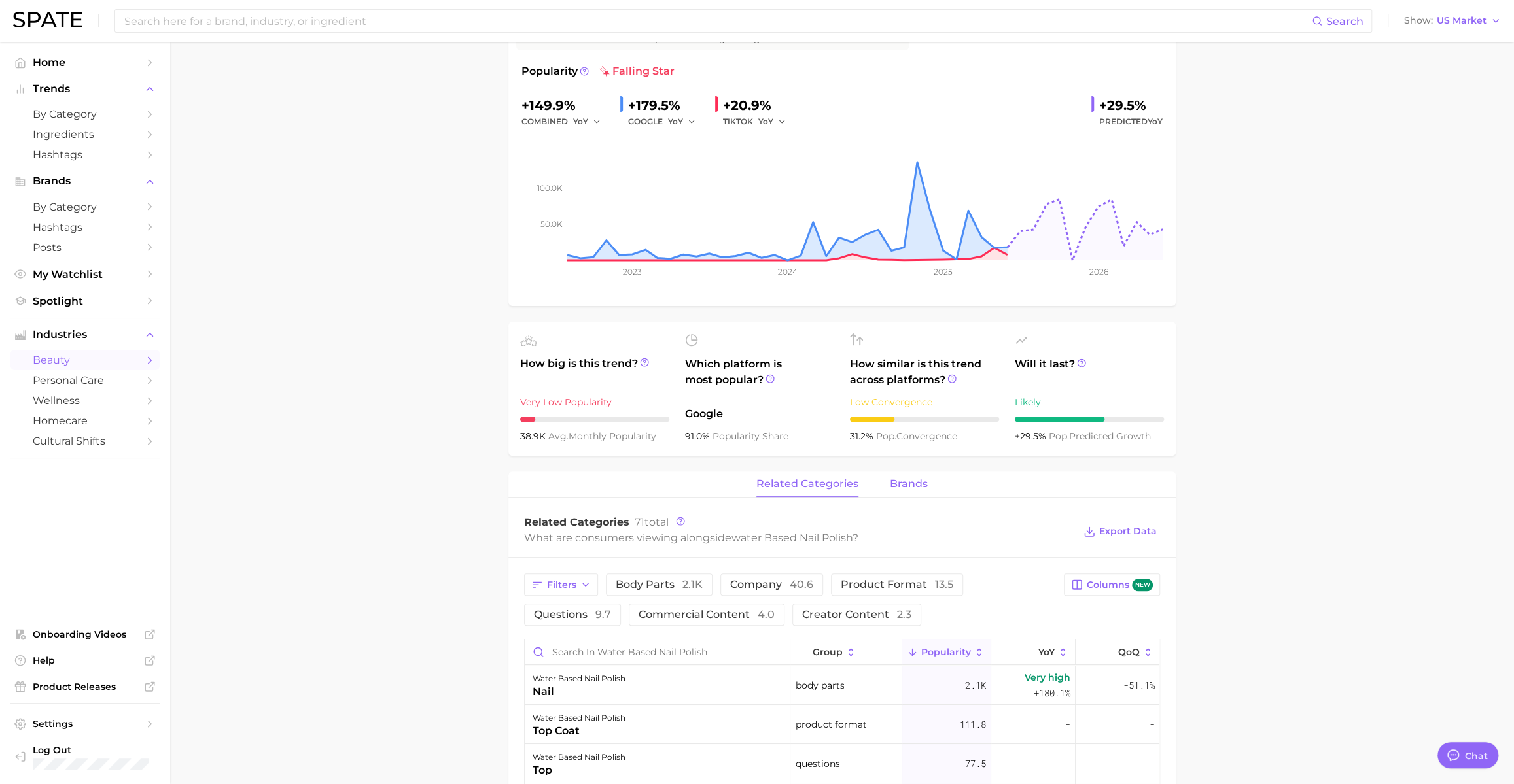 click on "brands" at bounding box center [909, 484] 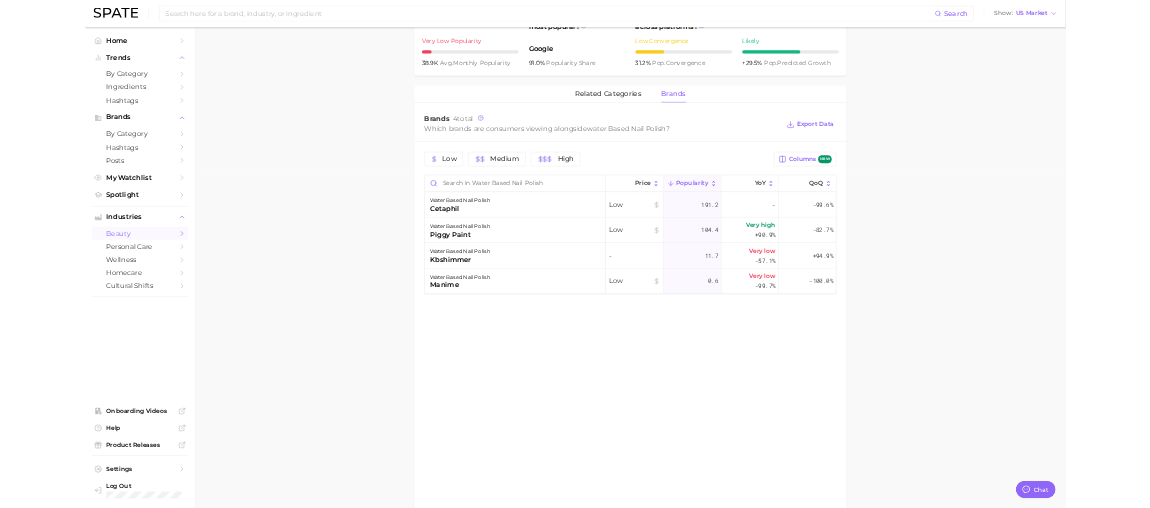 scroll, scrollTop: 545, scrollLeft: 0, axis: vertical 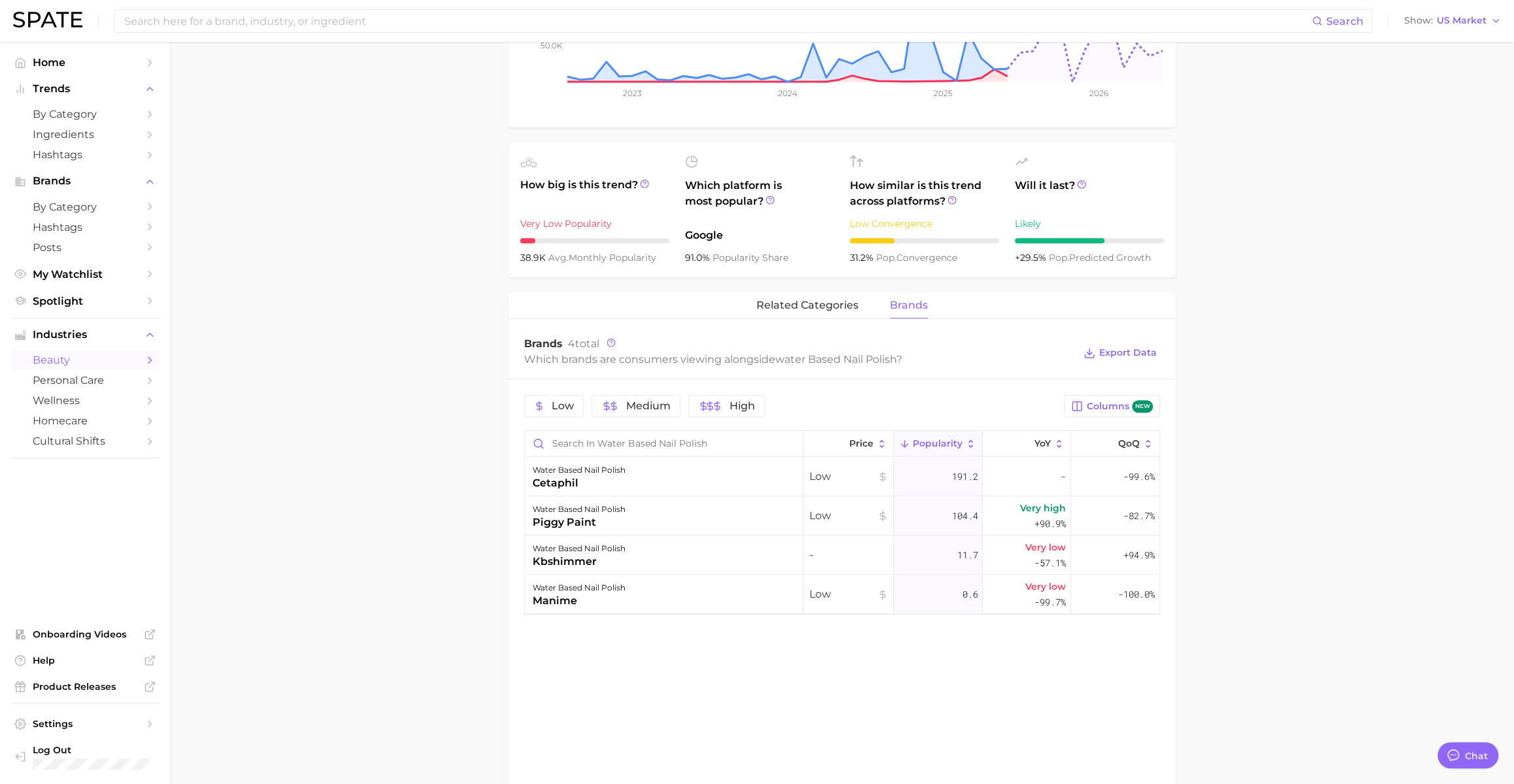 click on "Low Medium High Columns new Price Popularity YoY QoQ water based nail polish cetaphil Low 191.2 - -99.6% water based nail polish piggy paint Low 104.4 Very high +90.9% -82.7% water based nail polish kbshimmer - 11.7 Very low -57.1% +94.9% water based nail polish manime Low 0.6 Very low -99.7% -100.0%" at bounding box center (842, 505) 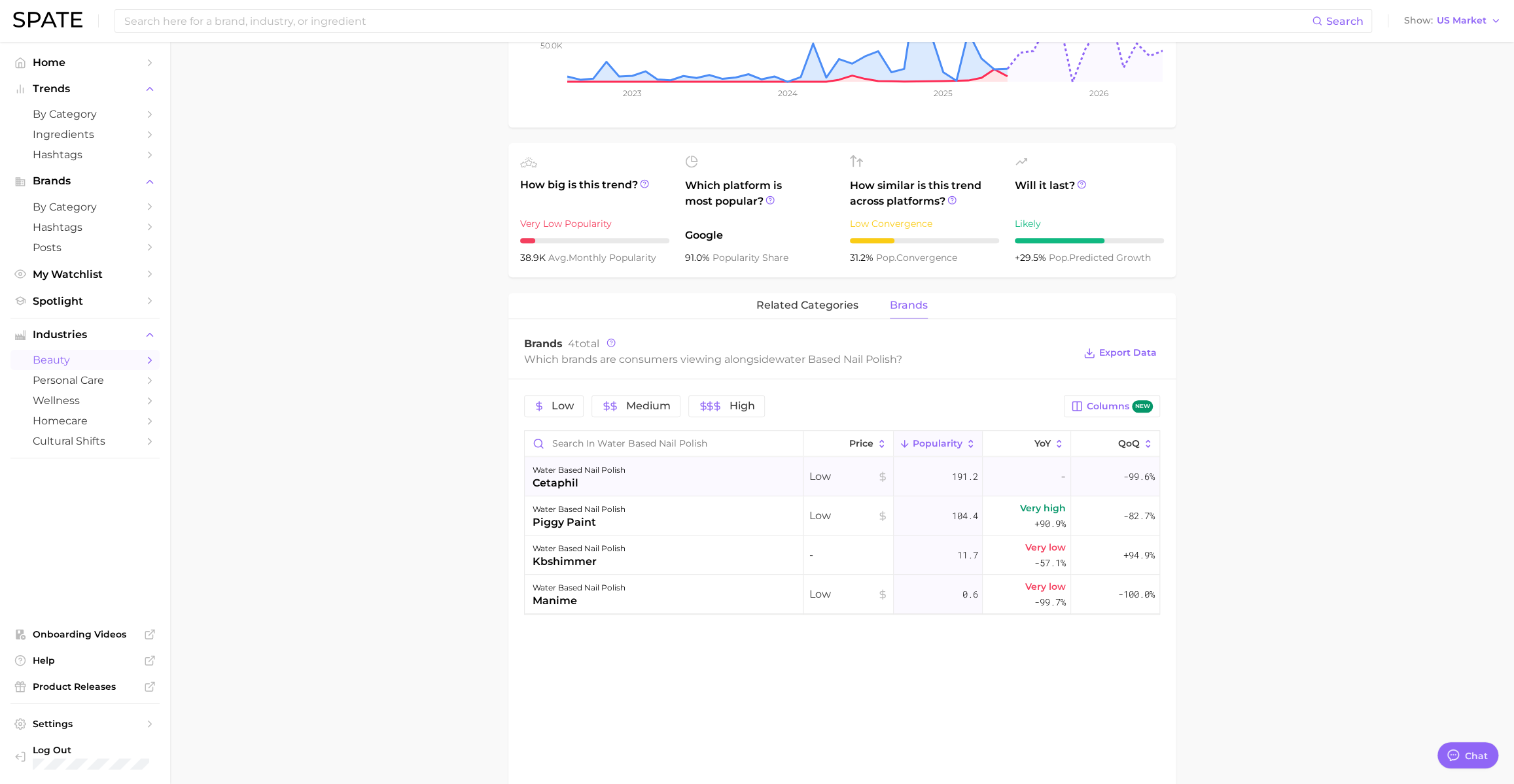 click on "cetaphil" at bounding box center [579, 483] 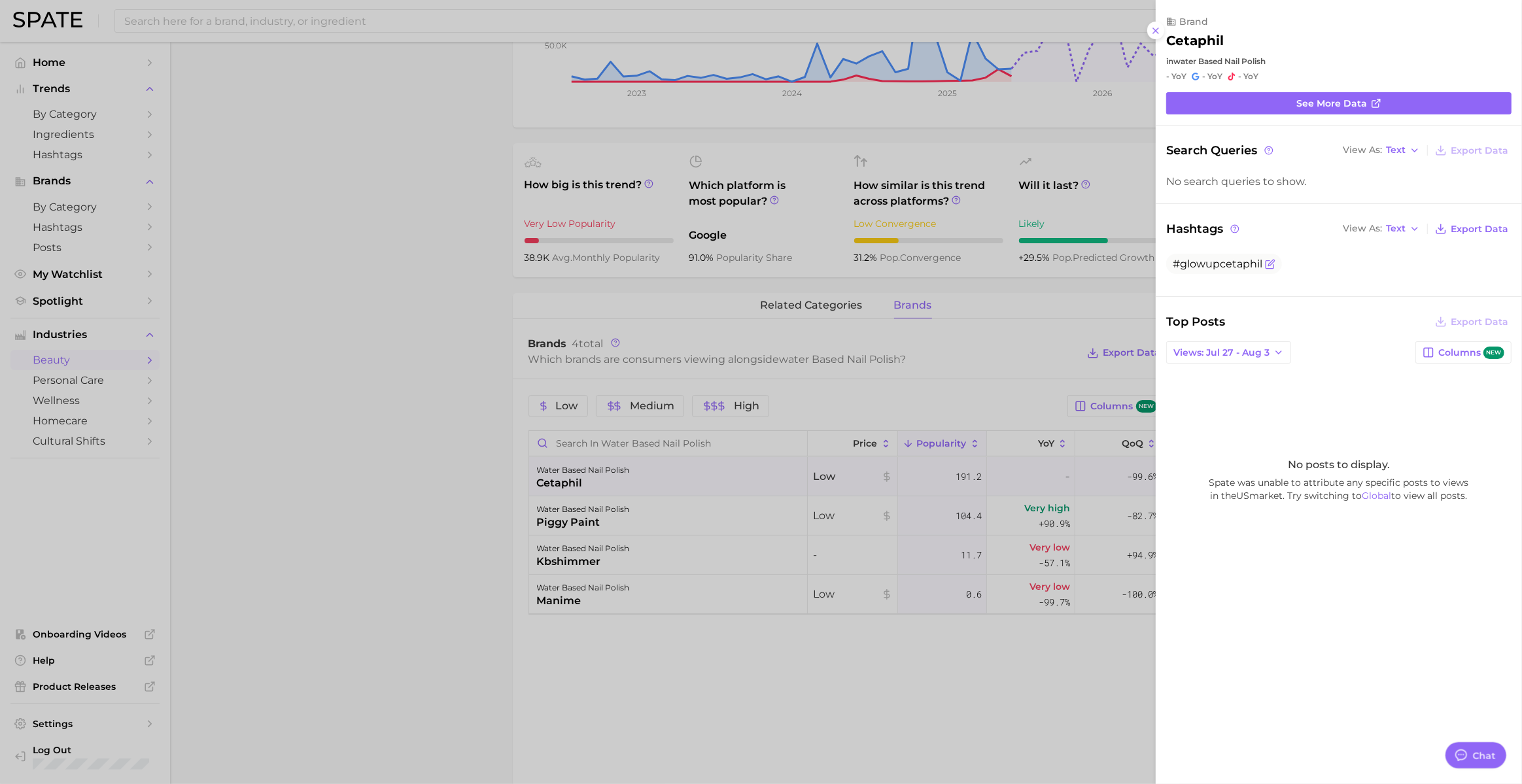 click 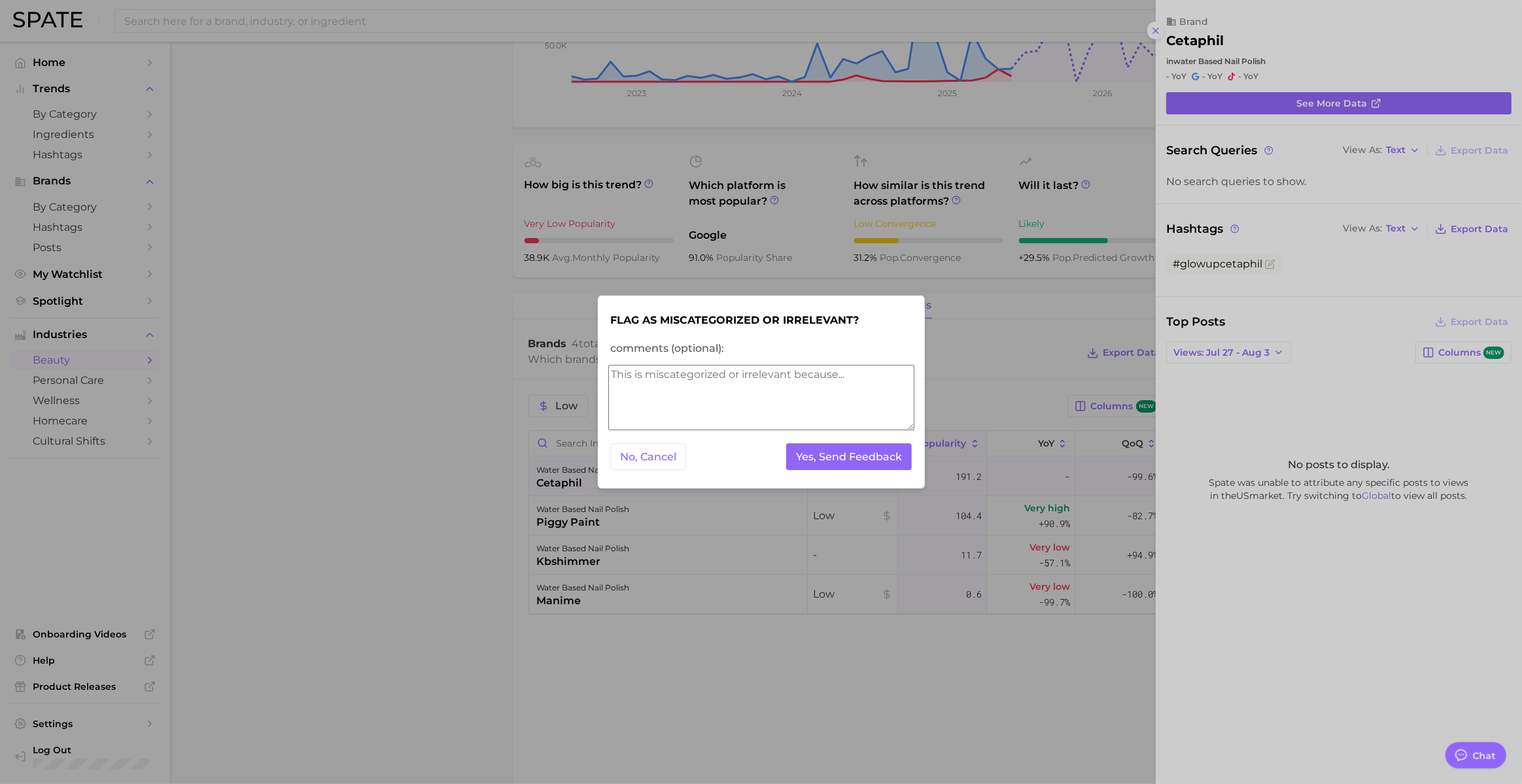 click on "comments (optional):" at bounding box center (761, 398) 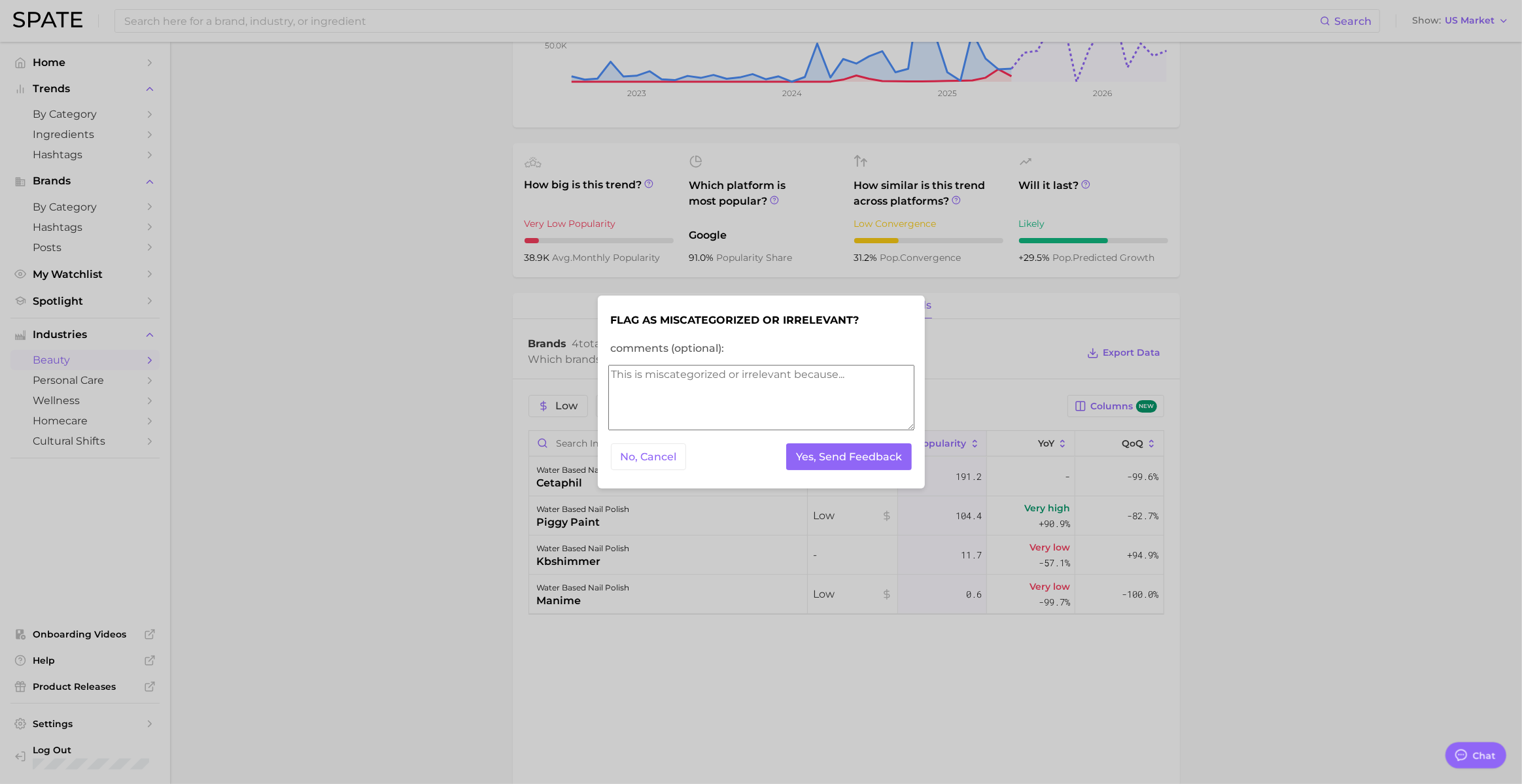 click on "comments (optional):" at bounding box center (761, 398) 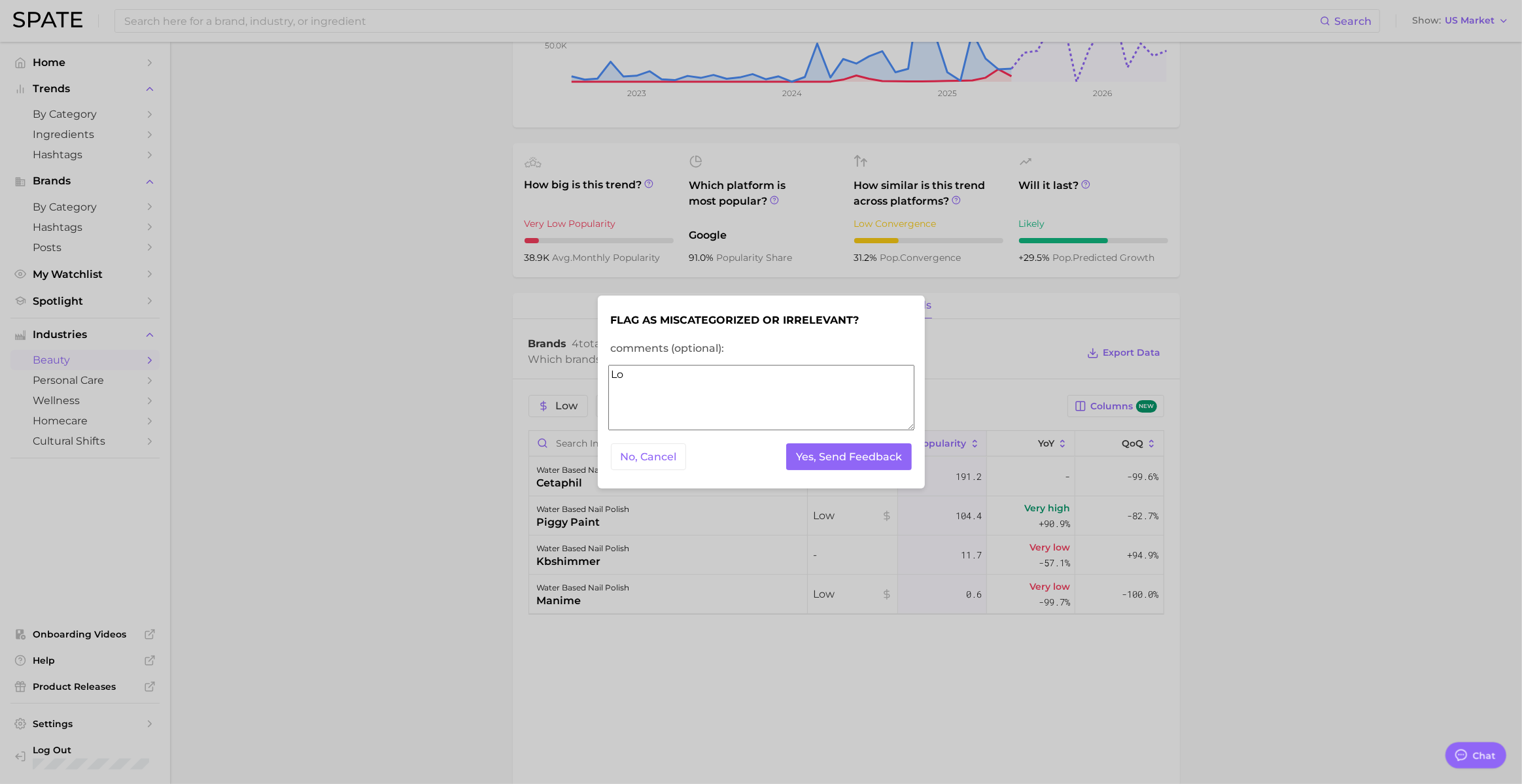 type on "L" 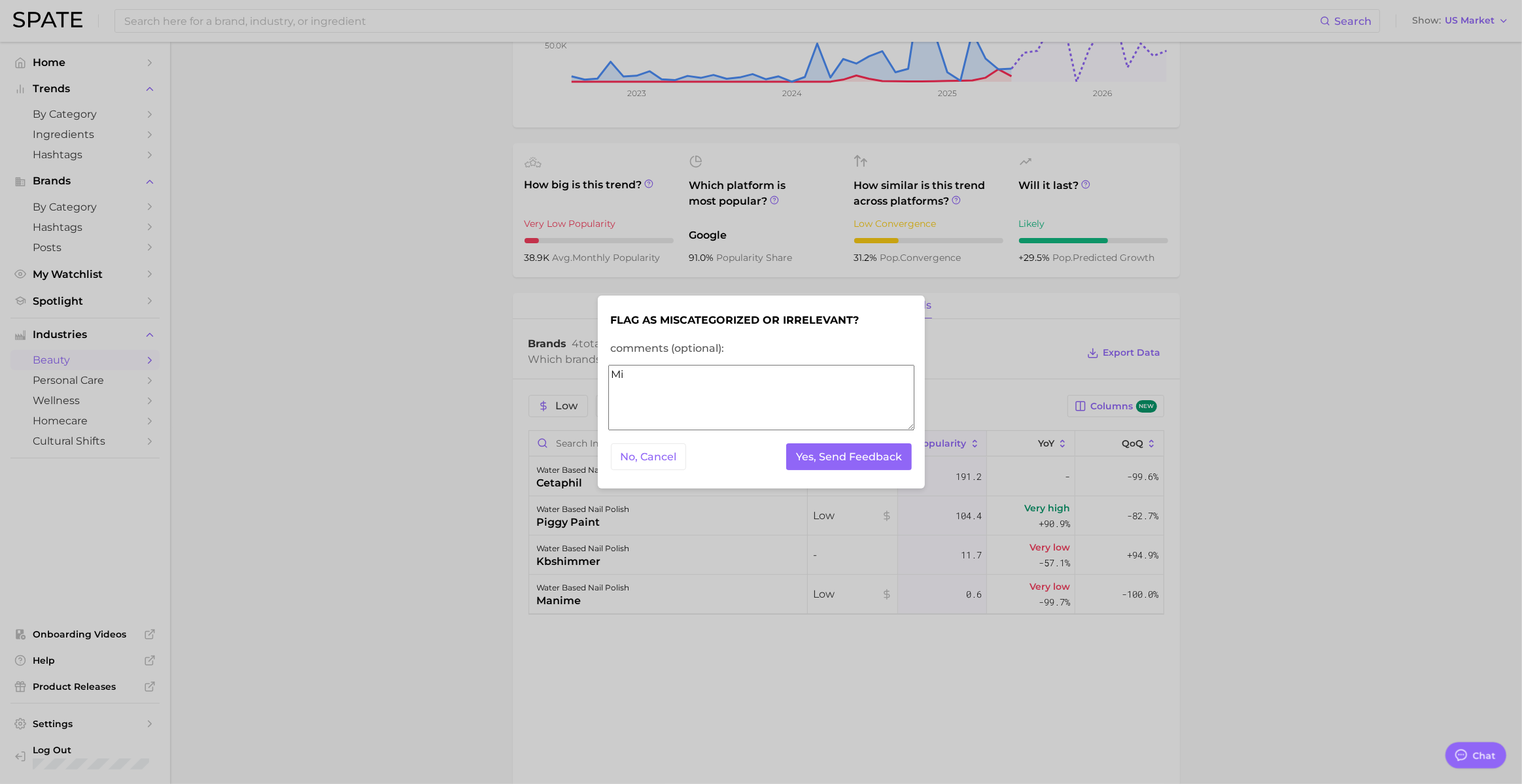 type on "M" 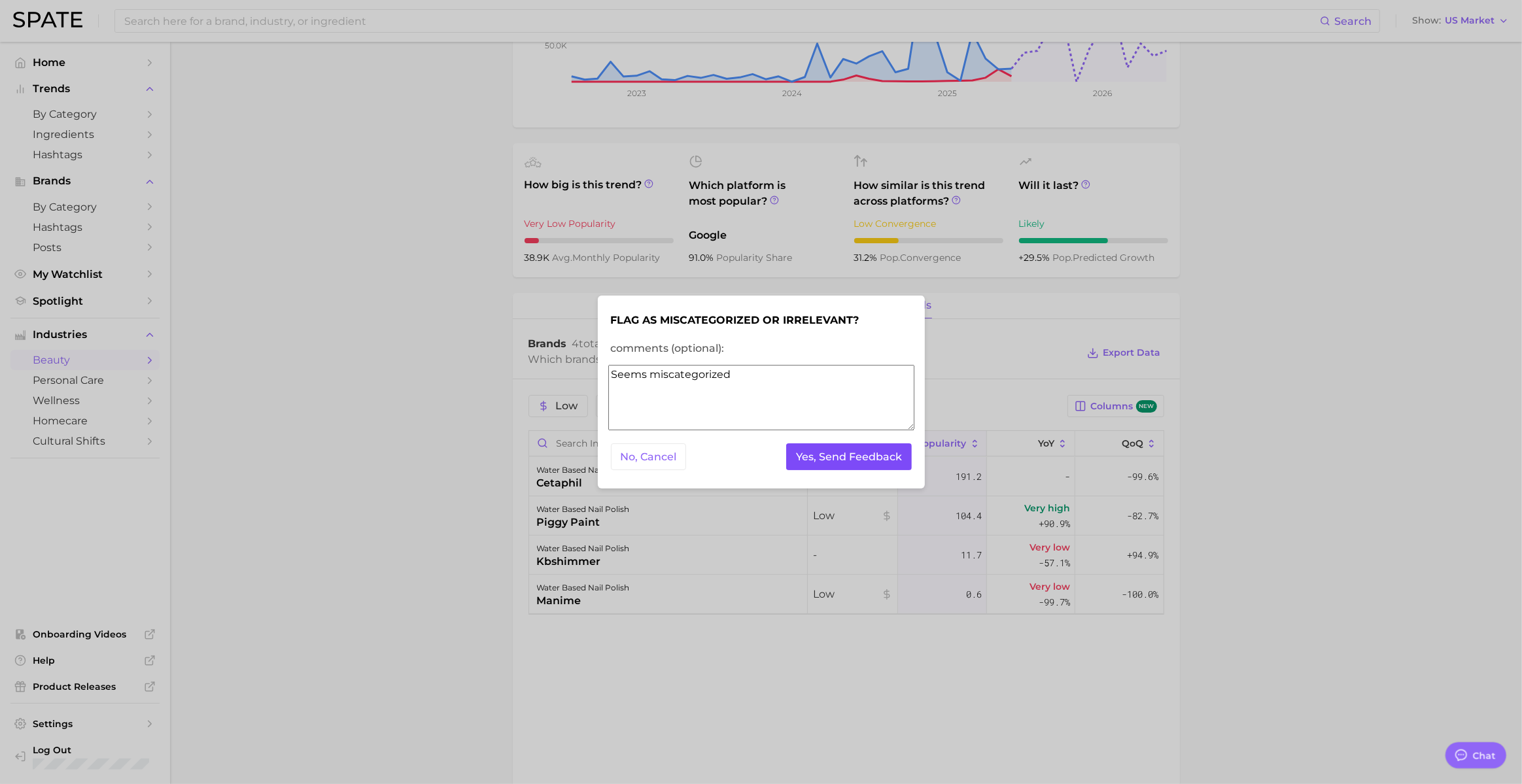 type on "Seems miscategorized" 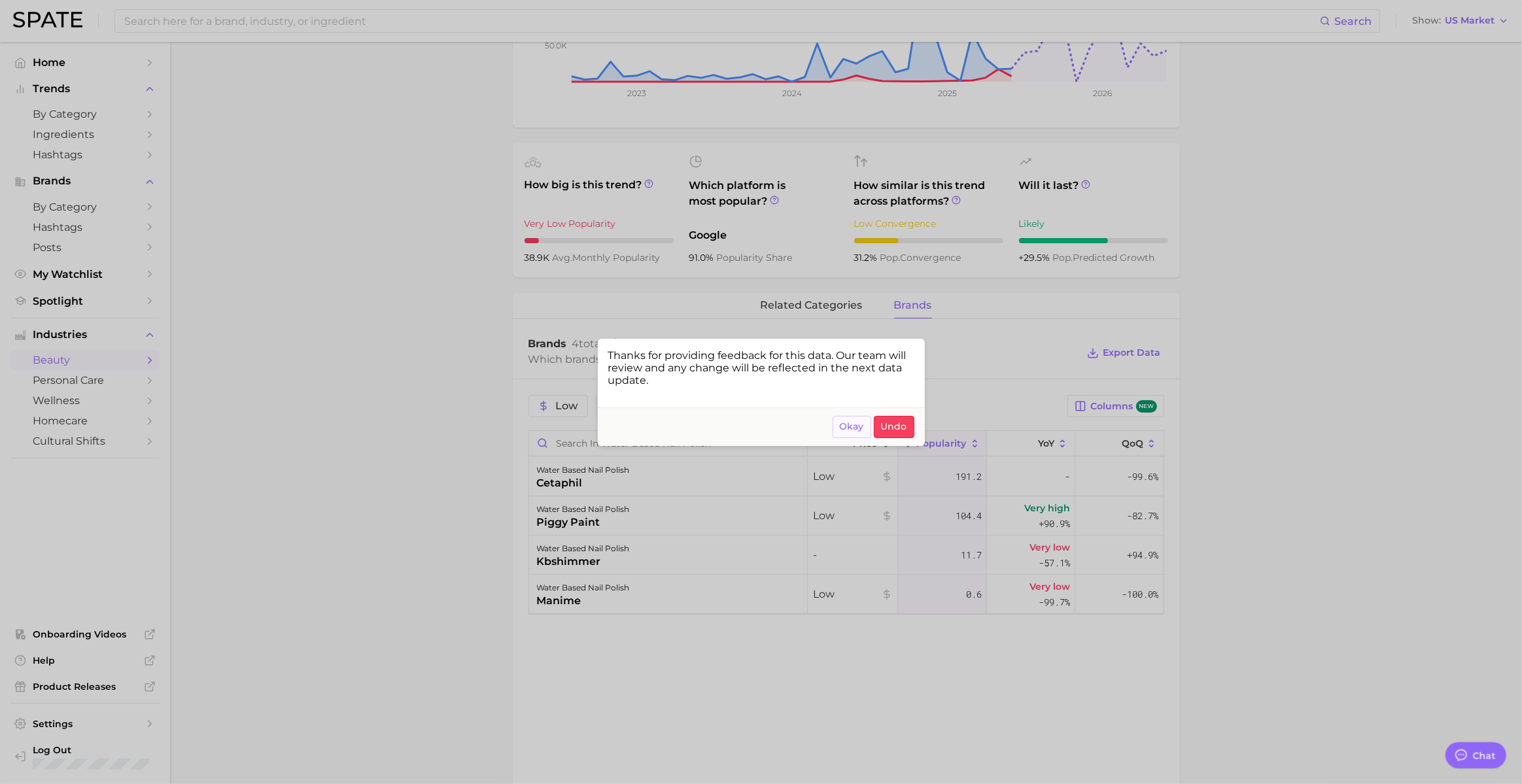 click on "Okay" at bounding box center [852, 426] 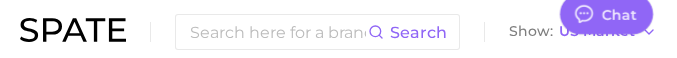 type on "x" 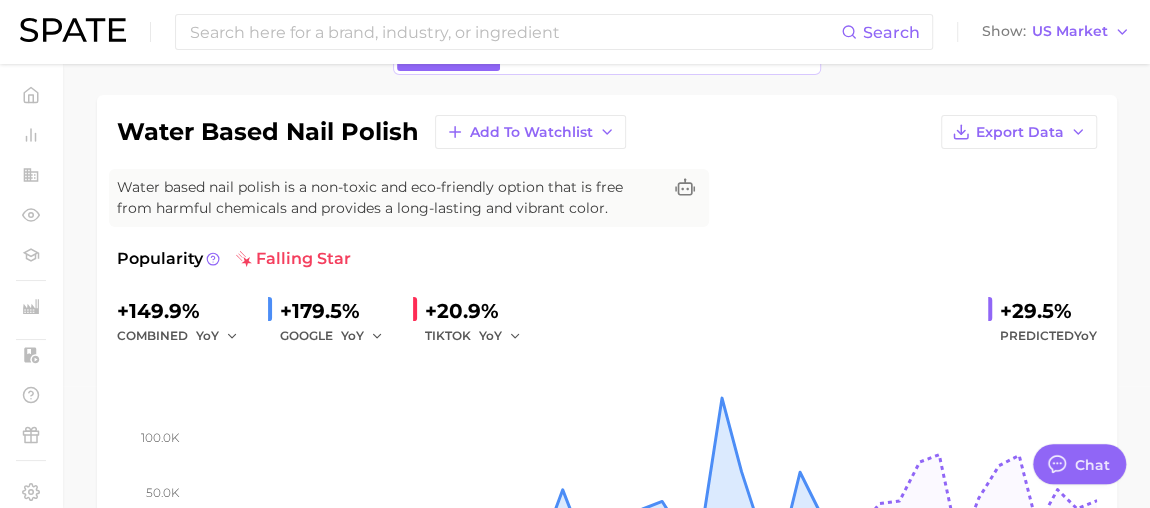 scroll, scrollTop: 0, scrollLeft: 0, axis: both 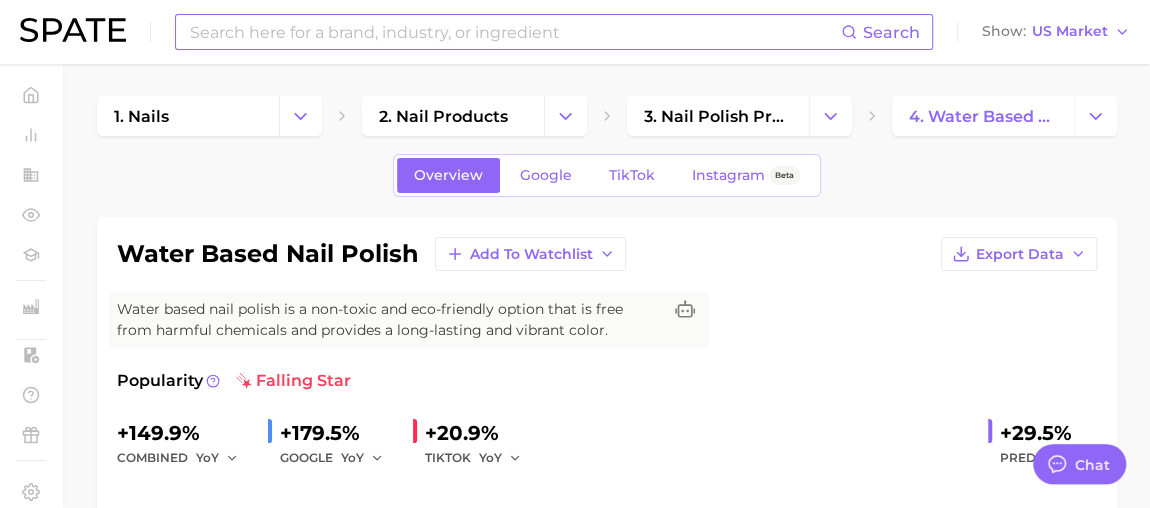 click at bounding box center (514, 32) 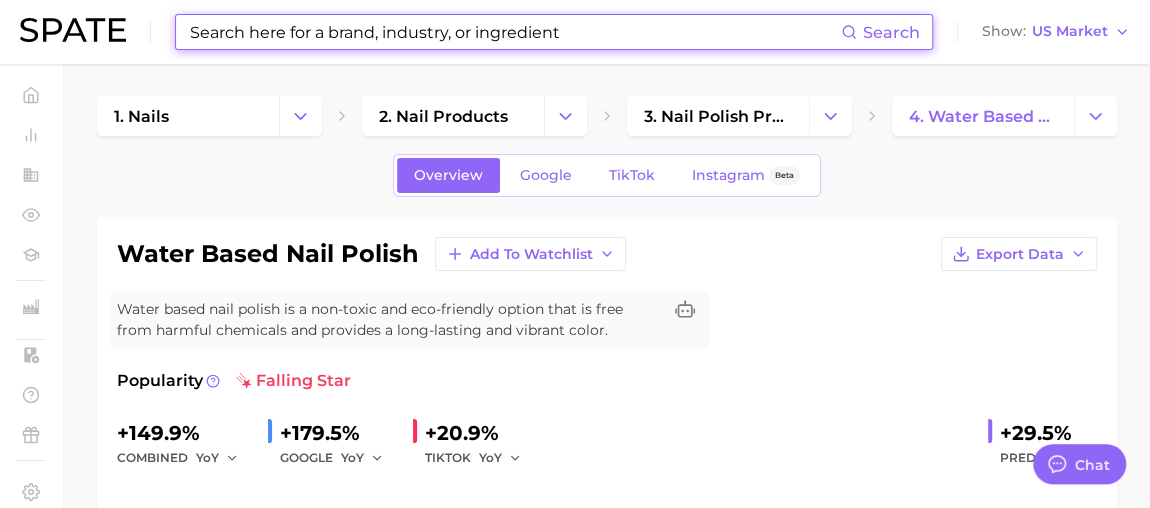 click at bounding box center [514, 32] 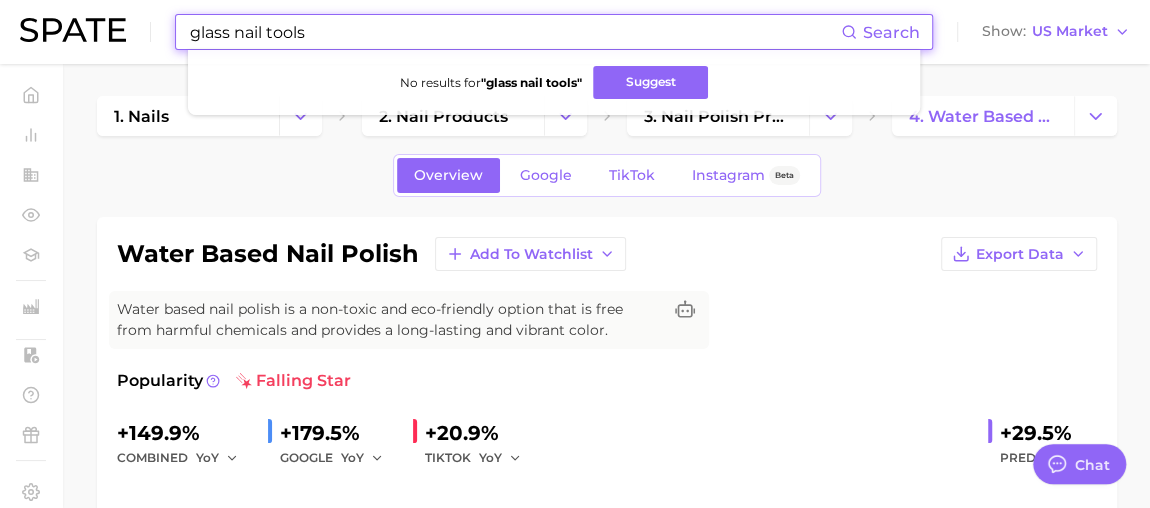 click on "glass nail tools" at bounding box center [514, 32] 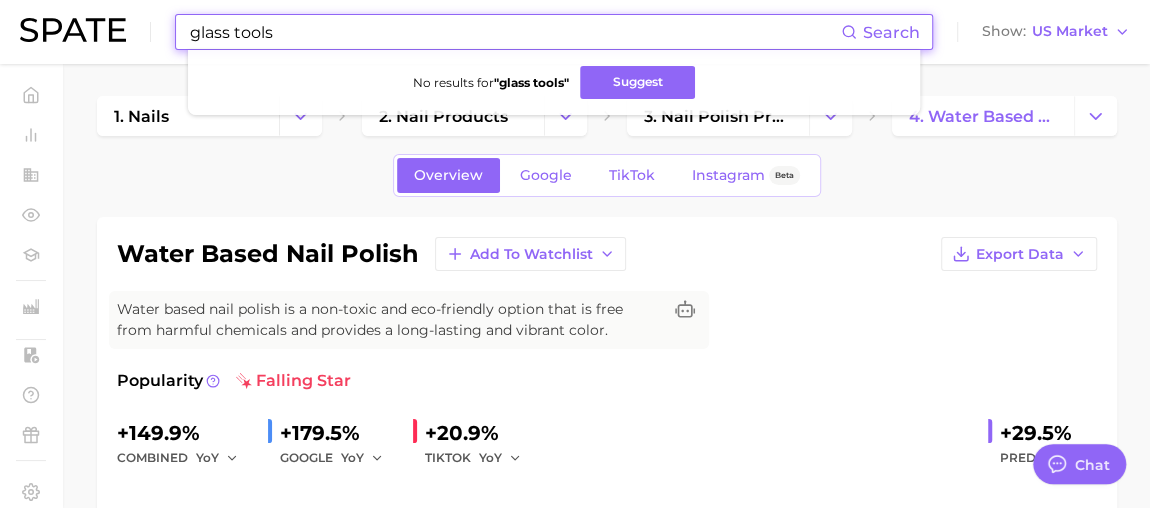 click on "glass tools" at bounding box center [514, 32] 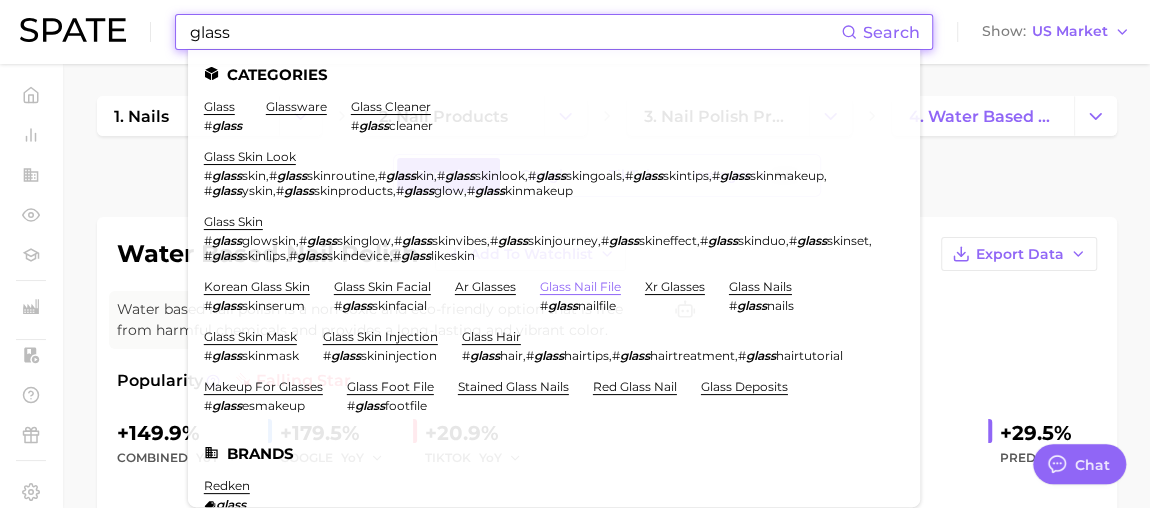 type on "glass" 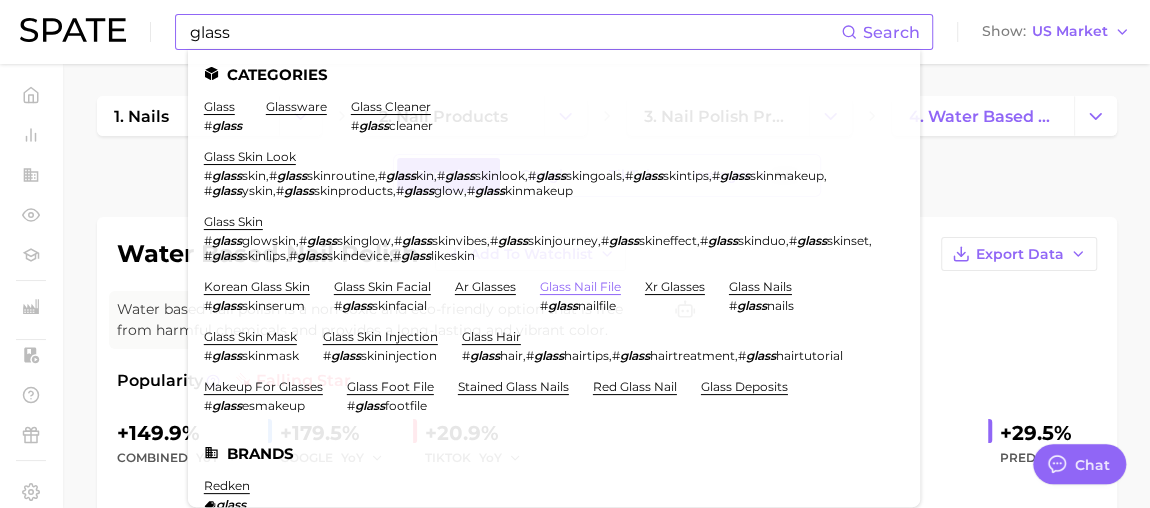 click on "glass nail file" at bounding box center (580, 286) 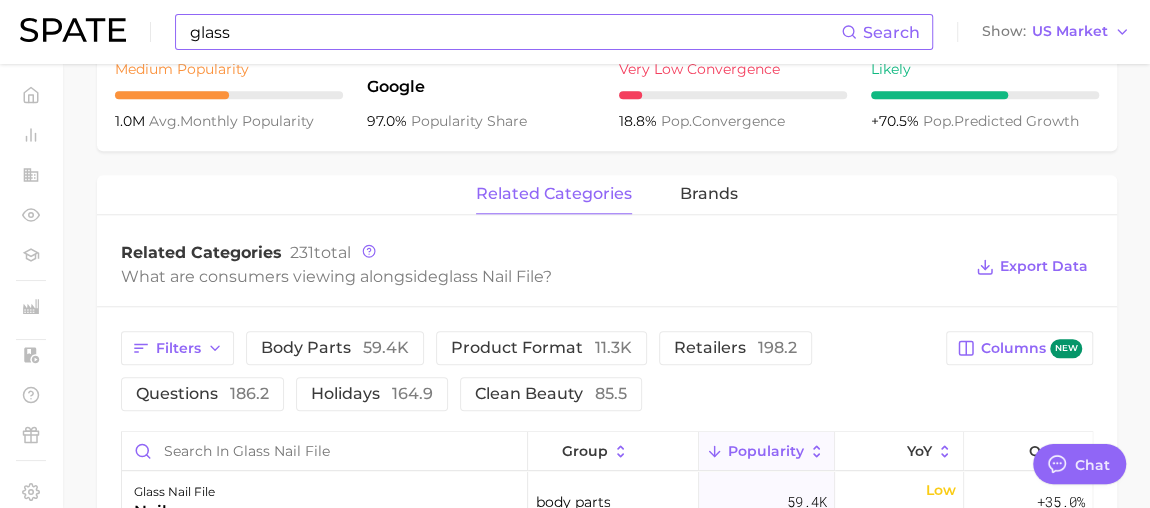 scroll, scrollTop: 909, scrollLeft: 0, axis: vertical 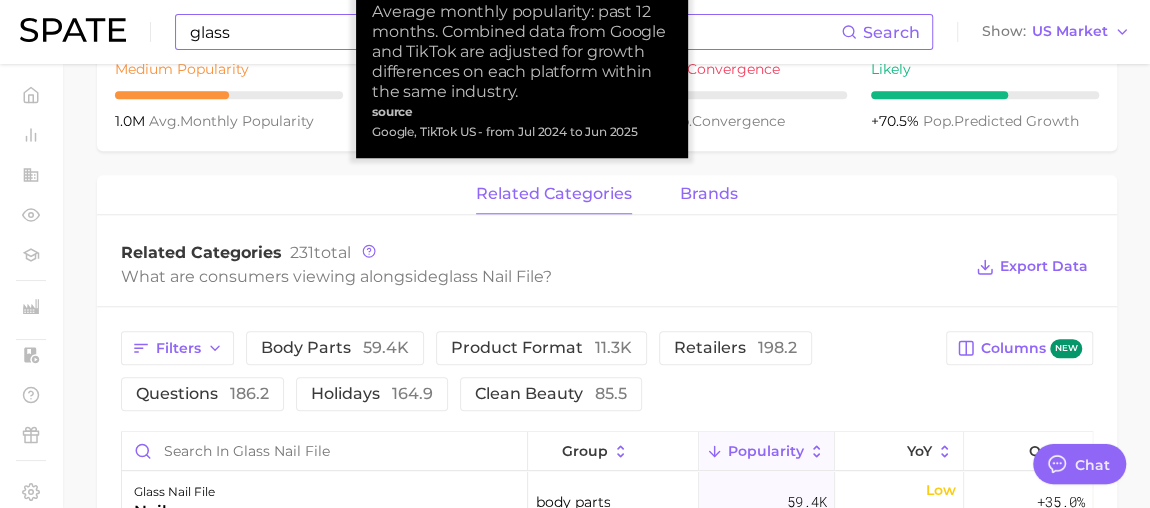 click on "brands" at bounding box center (709, 194) 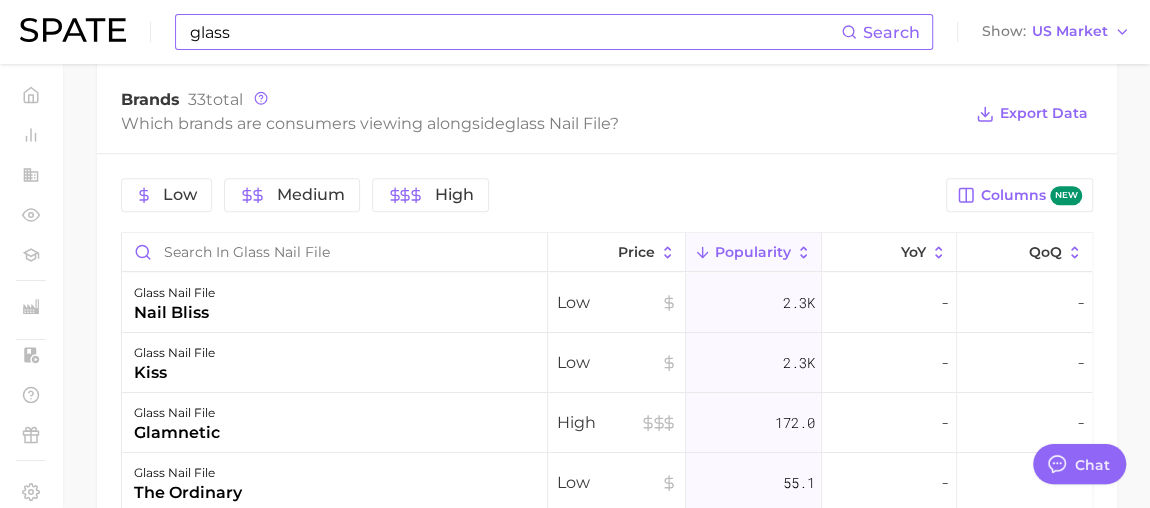 scroll, scrollTop: 999, scrollLeft: 0, axis: vertical 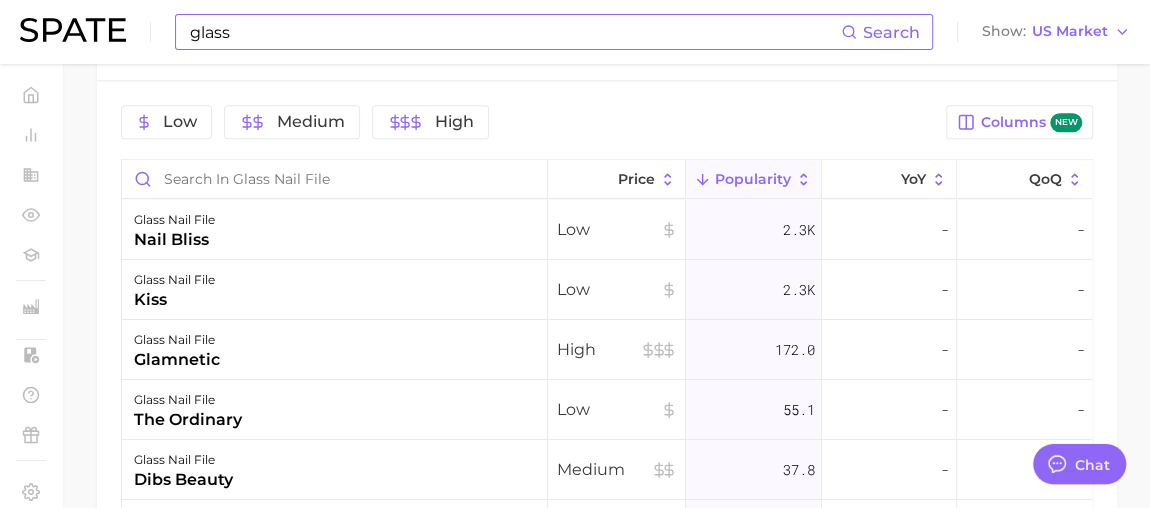 click 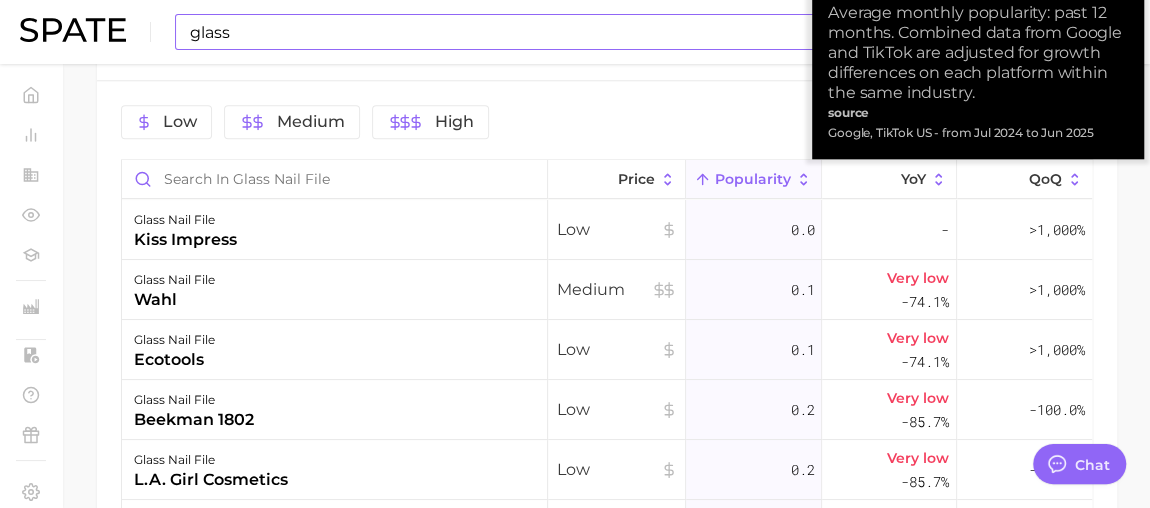 click 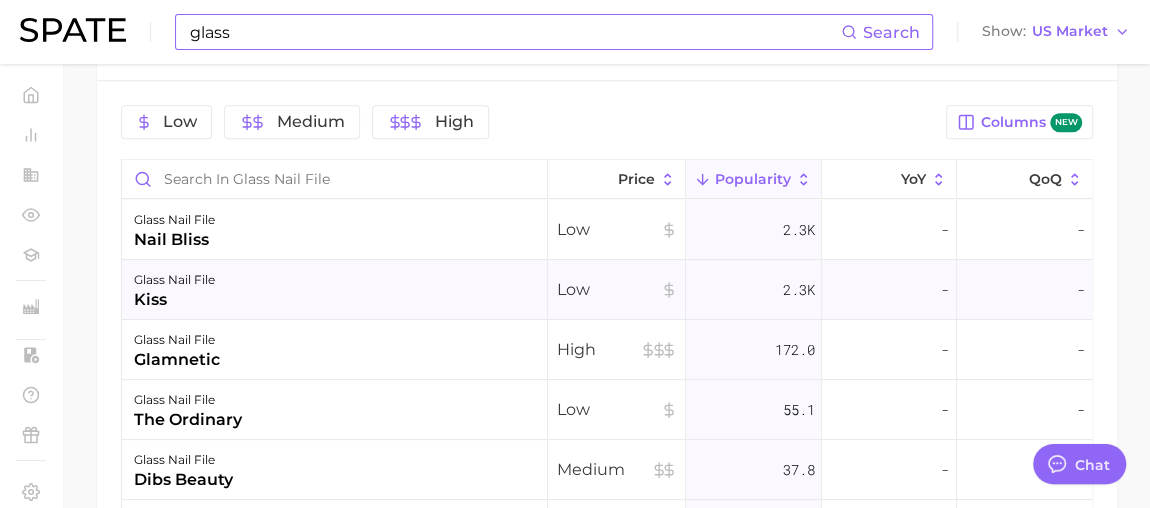 click on "glass nail file" at bounding box center (174, 280) 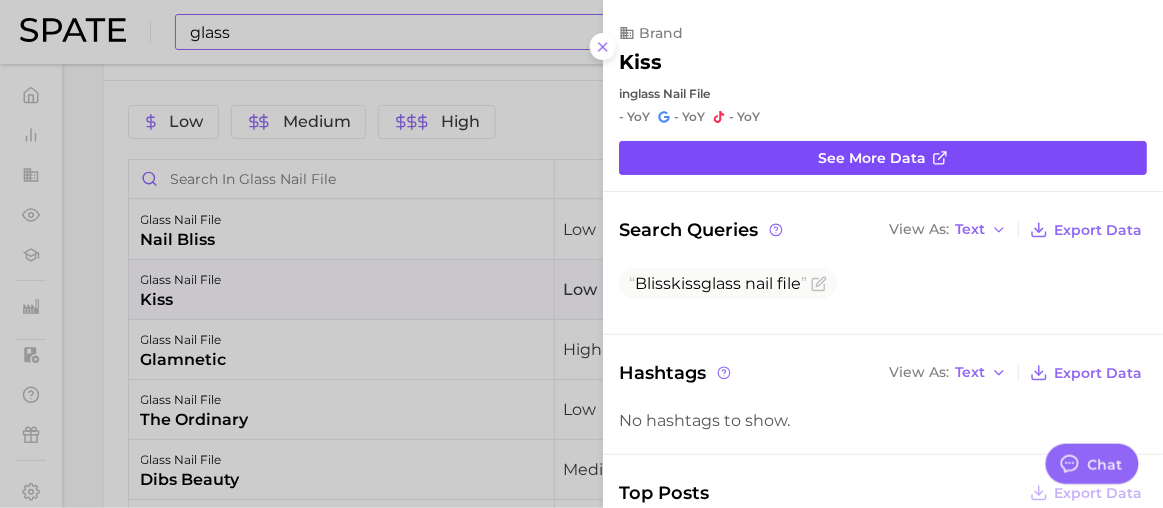 click on "See more data" at bounding box center [872, 158] 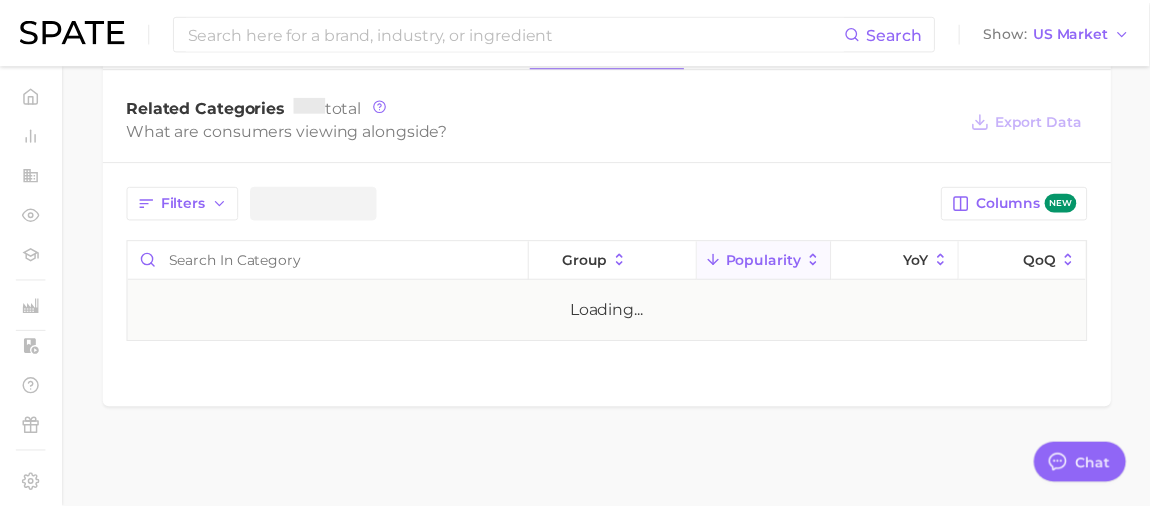 scroll, scrollTop: 0, scrollLeft: 0, axis: both 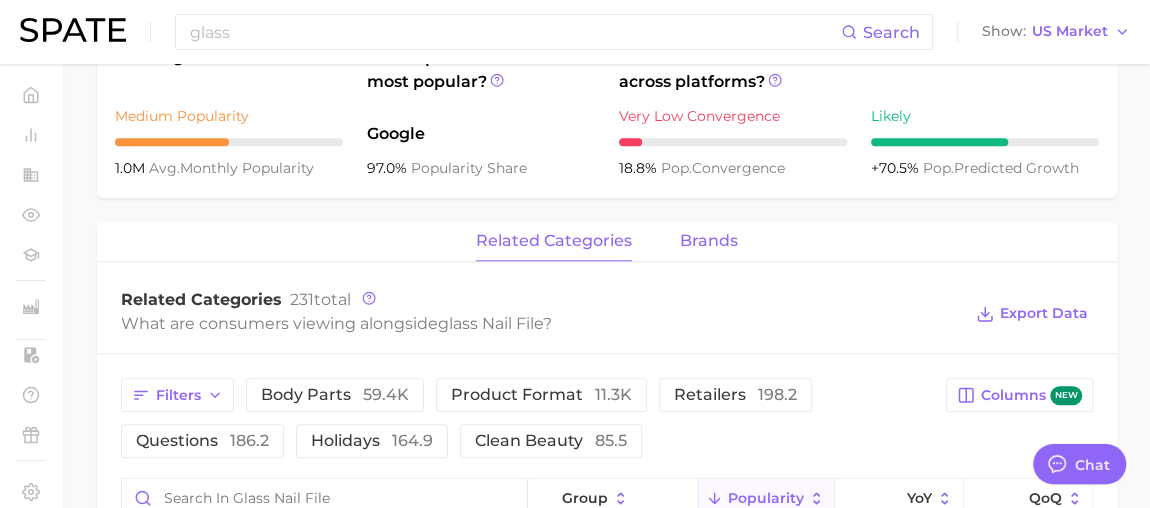 click on "brands" at bounding box center (709, 241) 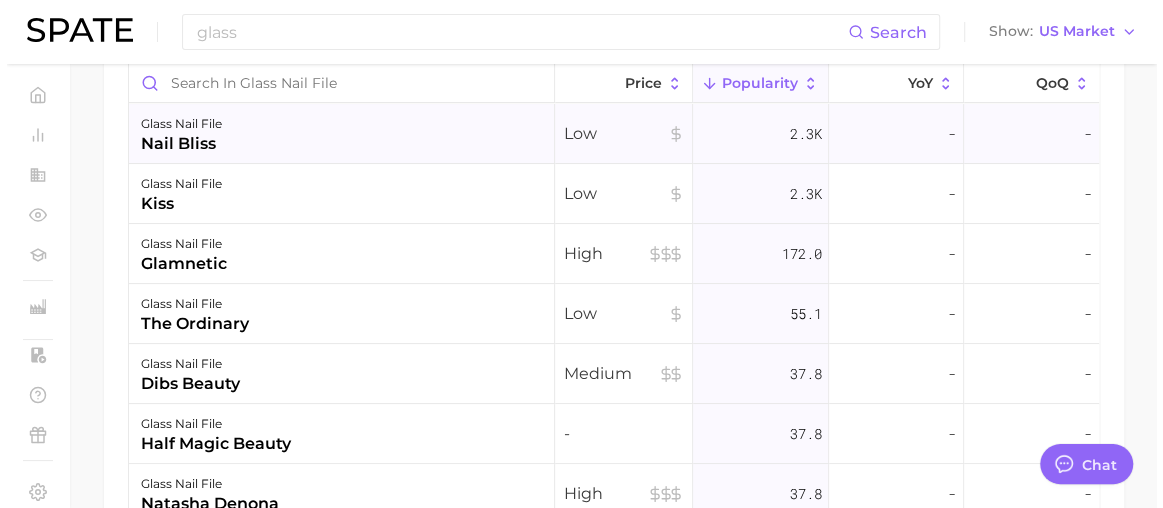scroll, scrollTop: 1044, scrollLeft: 0, axis: vertical 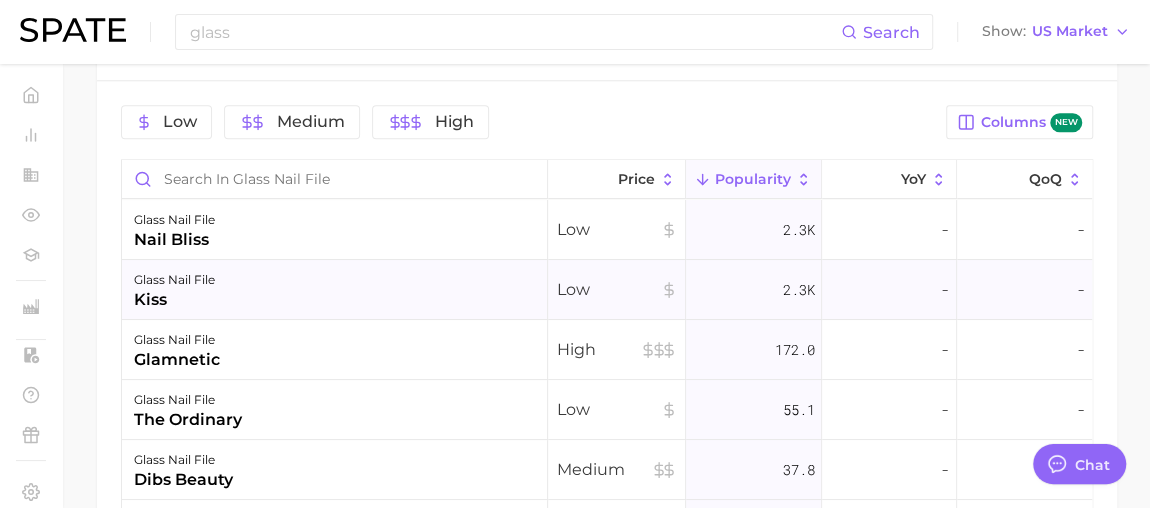 click on "glass nail file kiss" at bounding box center (335, 290) 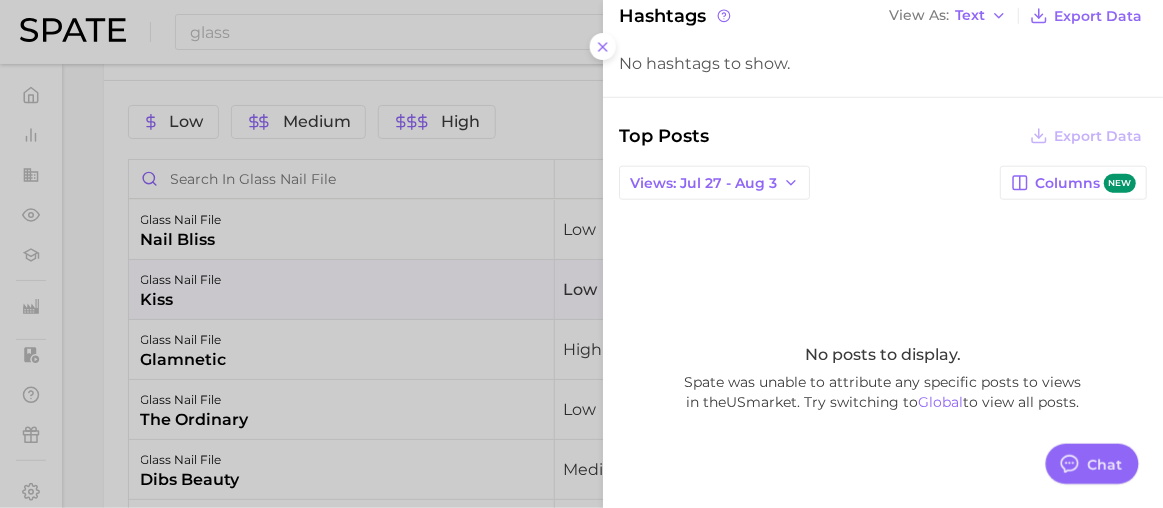 scroll, scrollTop: 426, scrollLeft: 0, axis: vertical 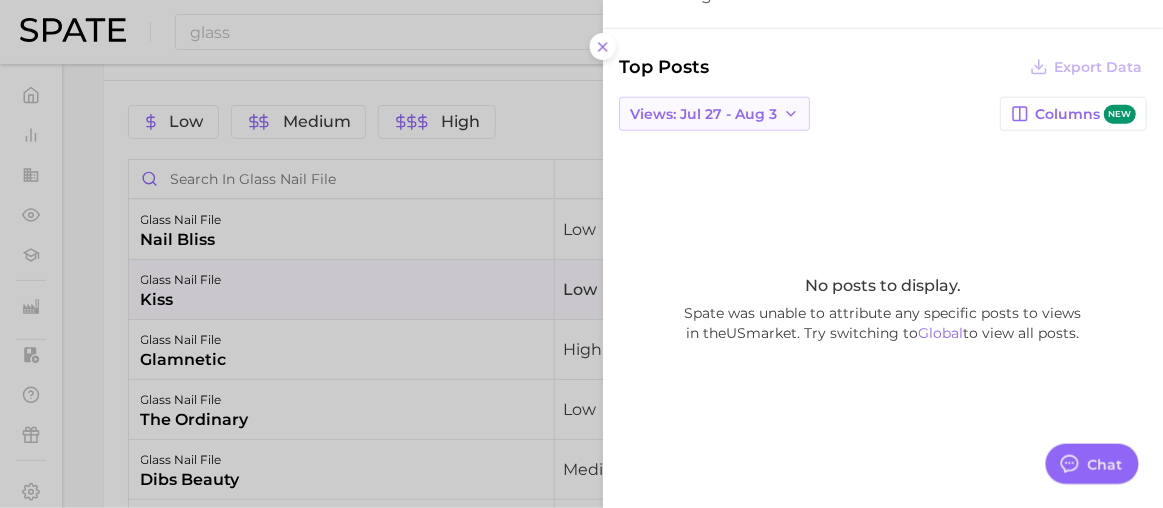 click on "Views: Jul 27 - Aug 3" at bounding box center [703, 114] 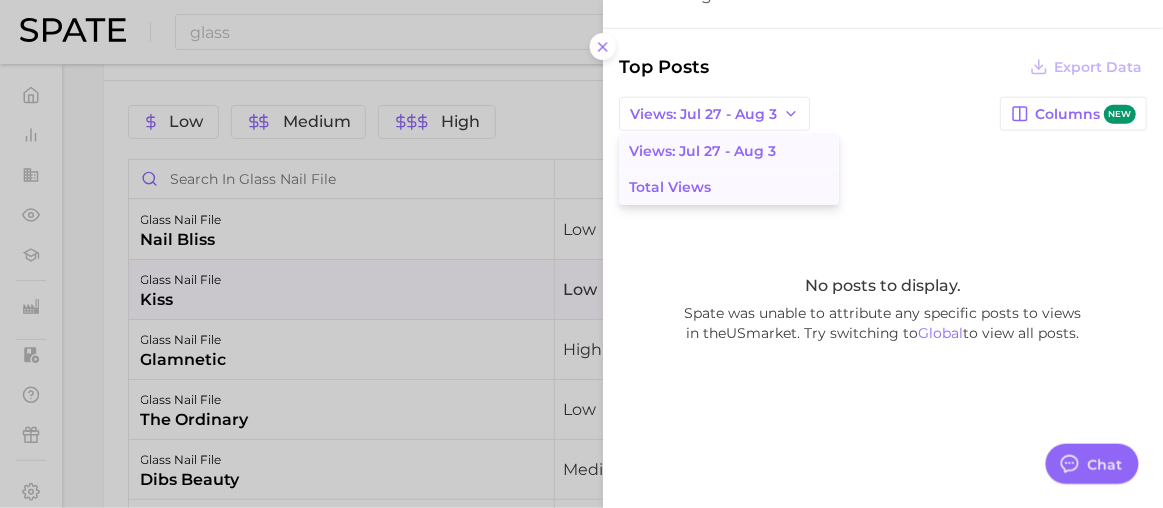 click on "Total Views" at bounding box center (670, 187) 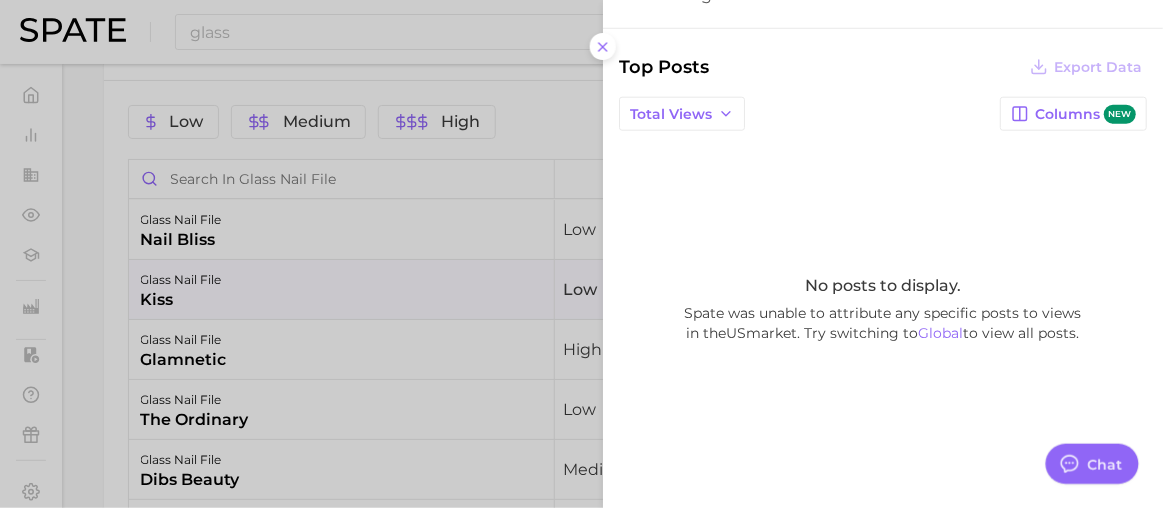 click at bounding box center [581, 254] 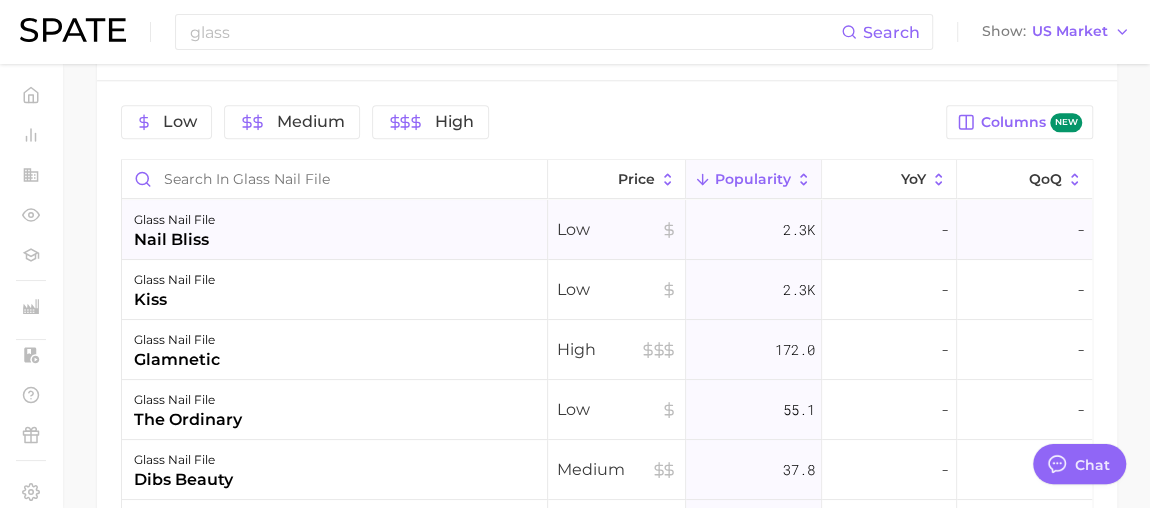 click on "glass nail file nail bliss" at bounding box center (335, 230) 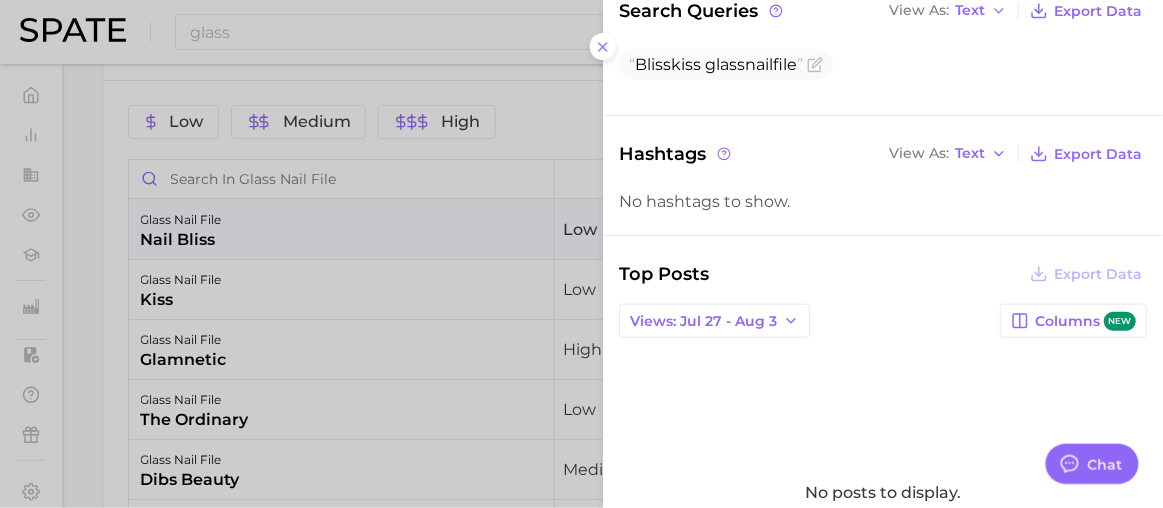 scroll, scrollTop: 363, scrollLeft: 0, axis: vertical 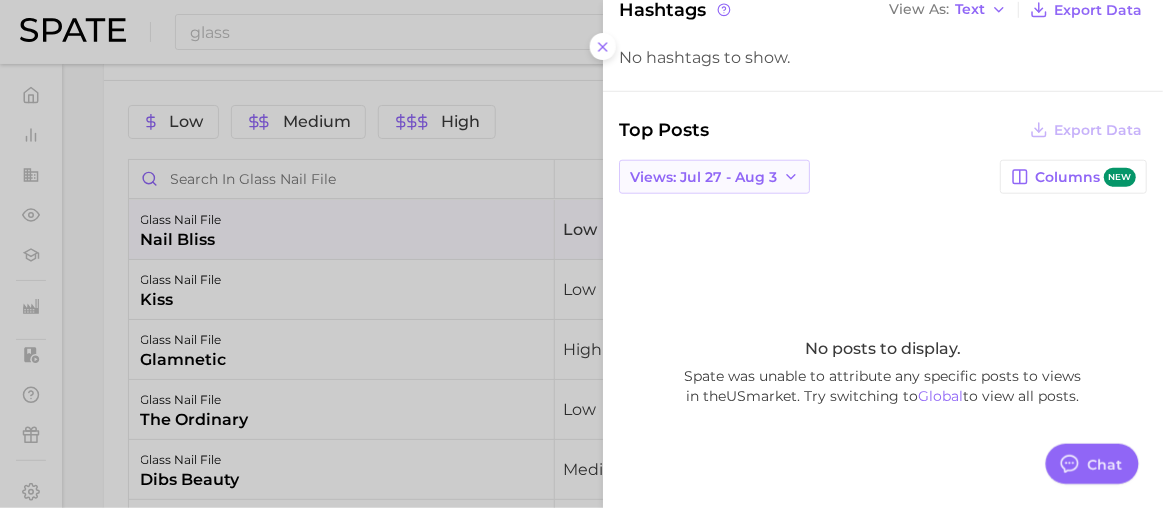 click on "Views: Jul 27 - Aug 3" at bounding box center (703, 177) 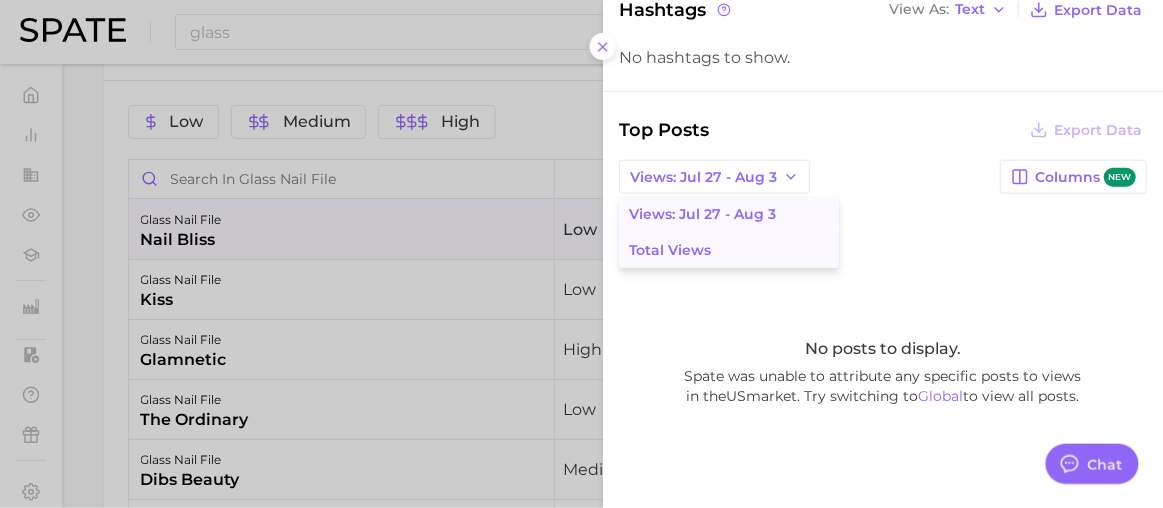 click on "Total Views" at bounding box center (670, 250) 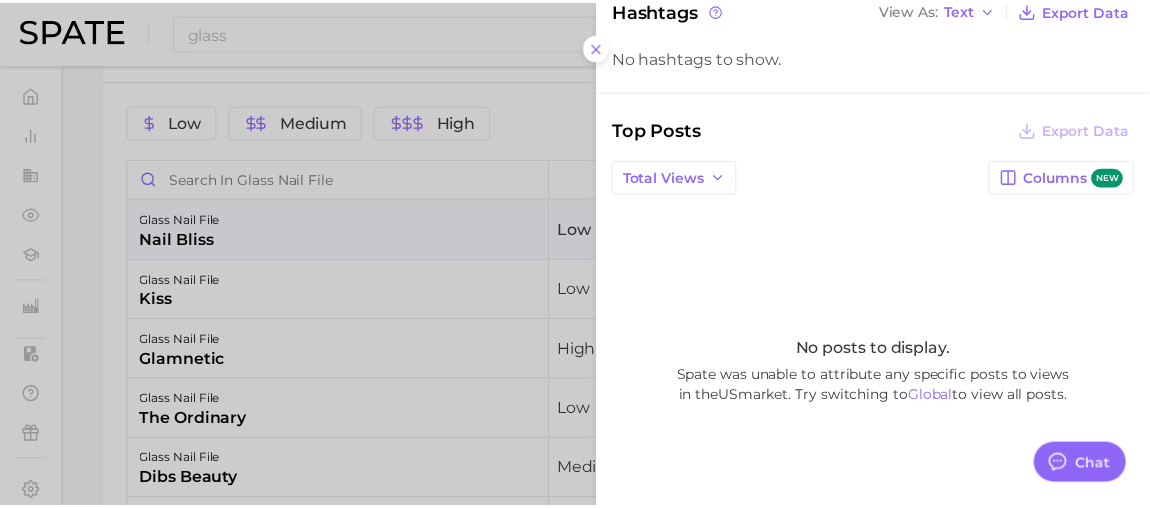 scroll, scrollTop: 426, scrollLeft: 0, axis: vertical 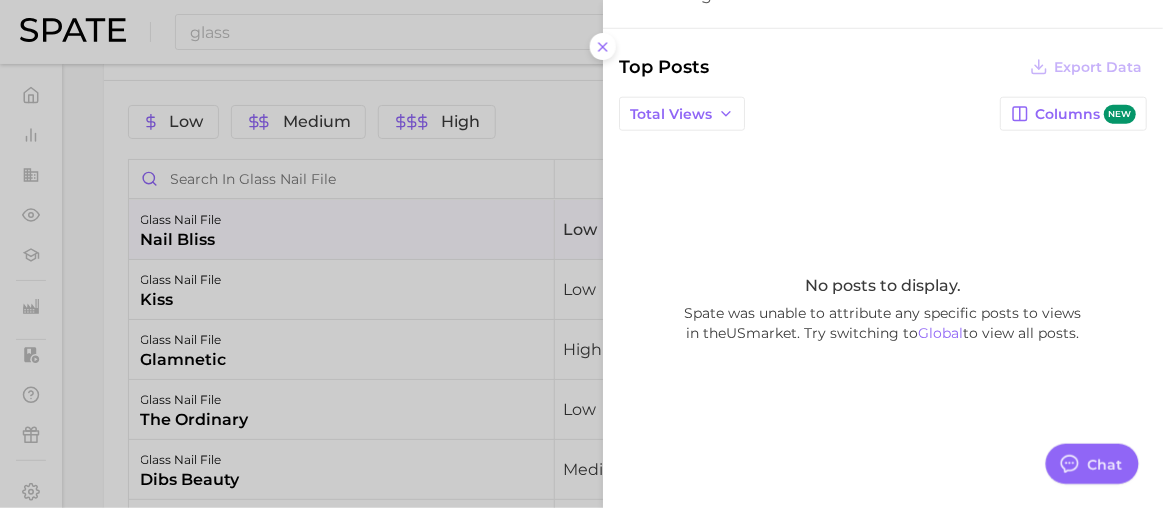 click at bounding box center (581, 254) 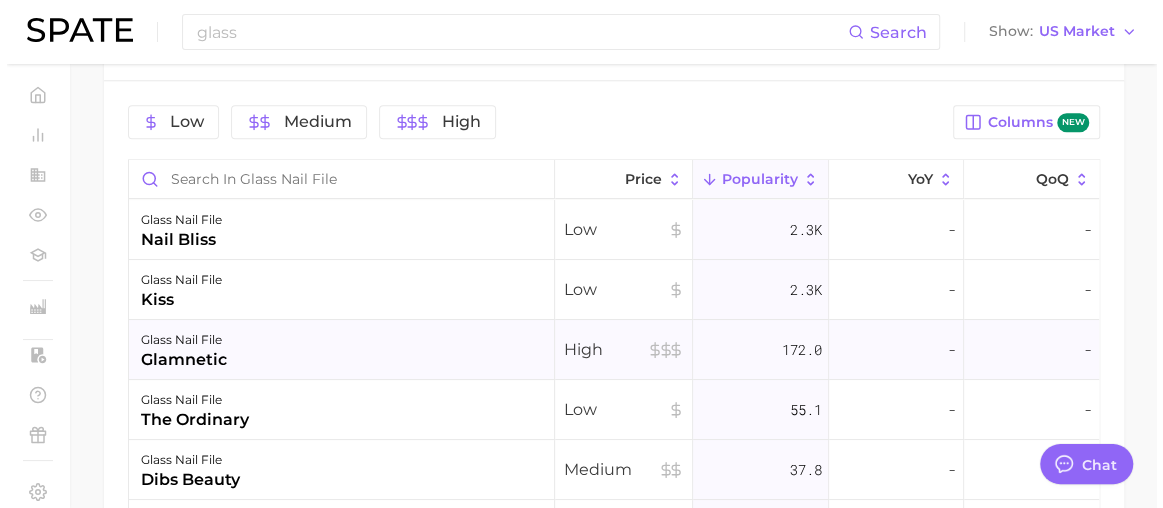 scroll, scrollTop: 90, scrollLeft: 0, axis: vertical 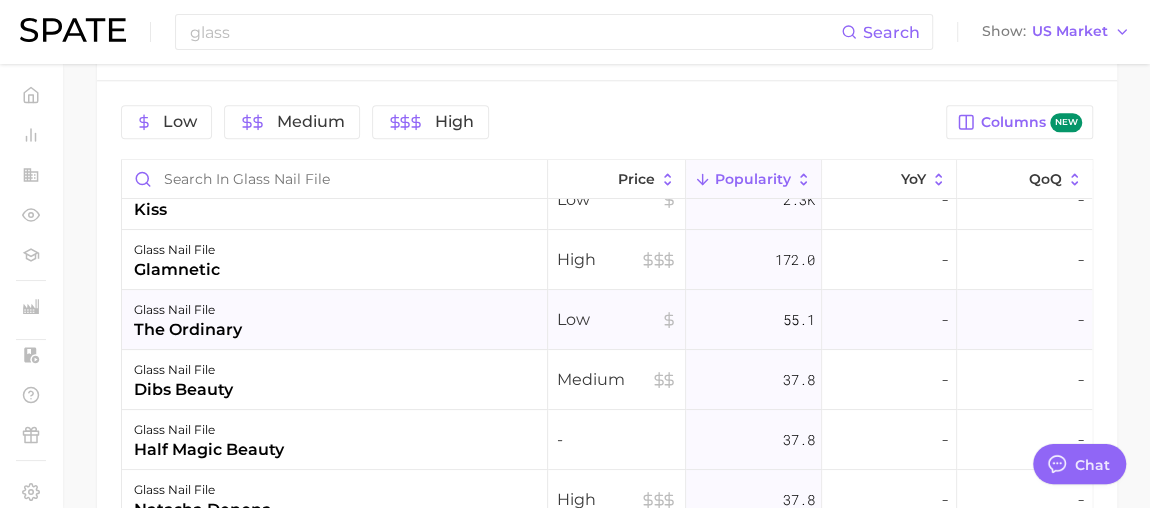 click on "glass nail file the ordinary" at bounding box center (335, 320) 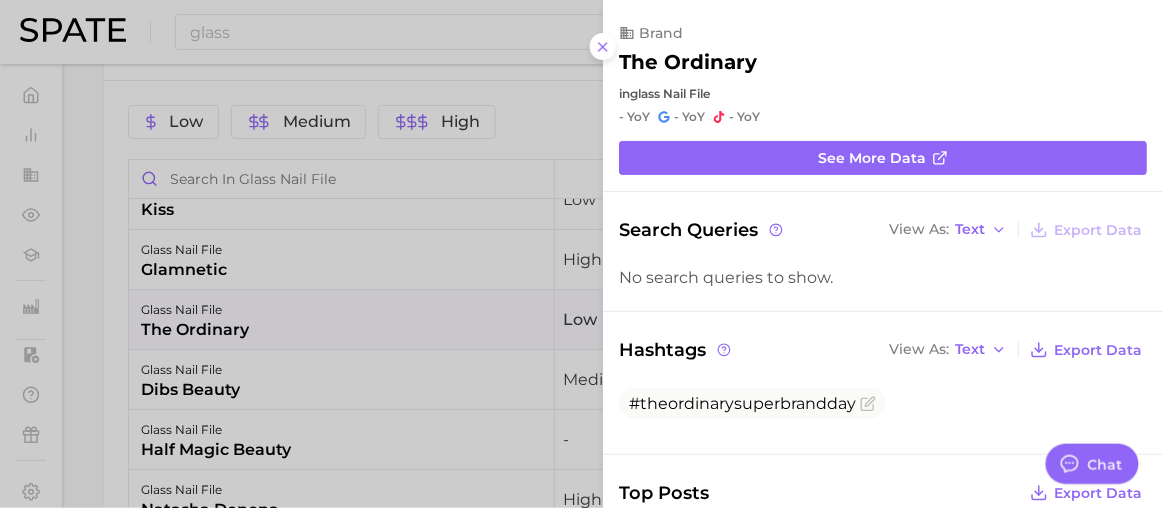scroll, scrollTop: 0, scrollLeft: 0, axis: both 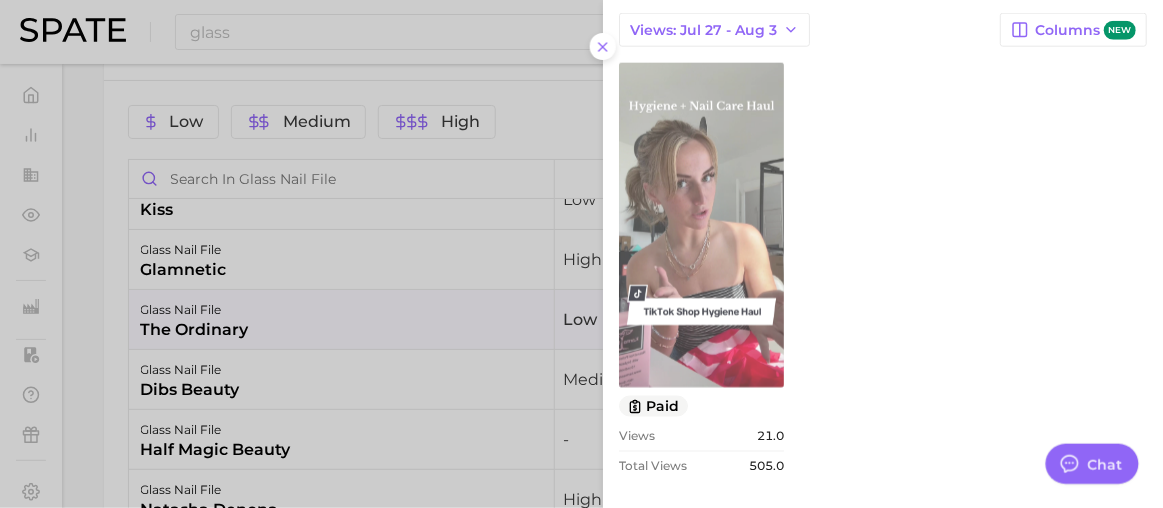 click on "view post on TikTok" at bounding box center (701, 225) 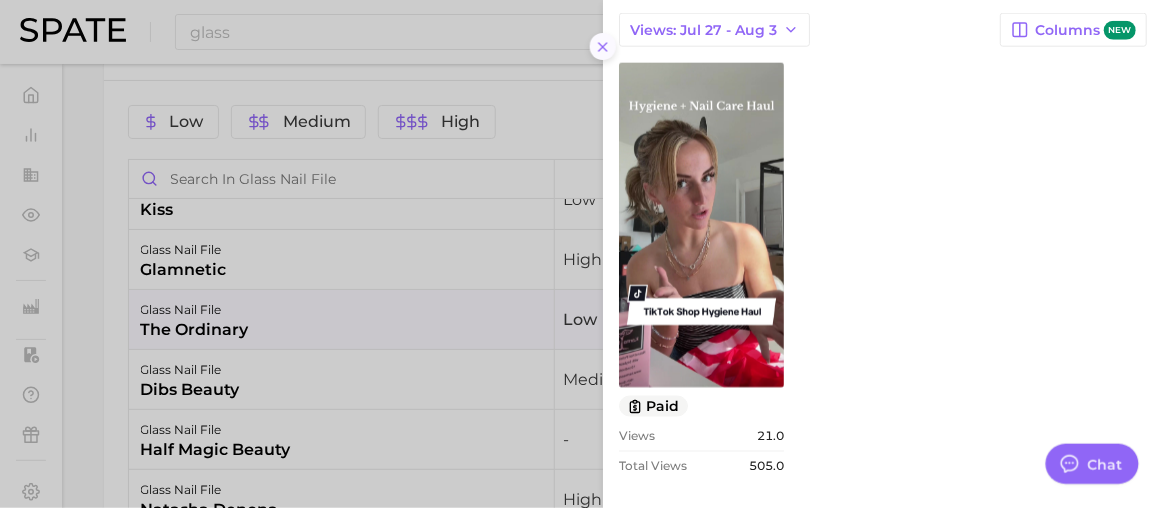 click 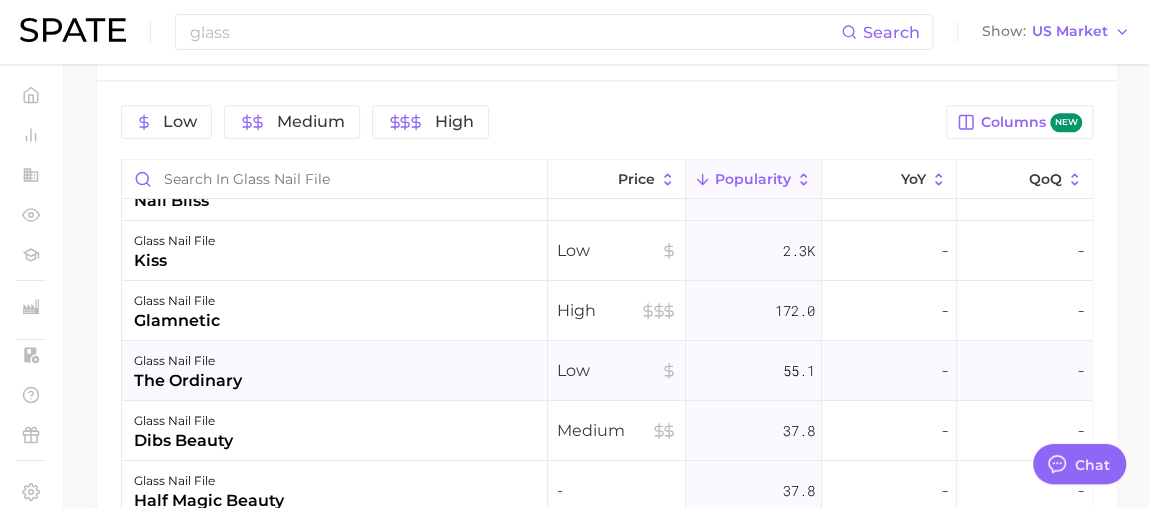 scroll, scrollTop: 0, scrollLeft: 0, axis: both 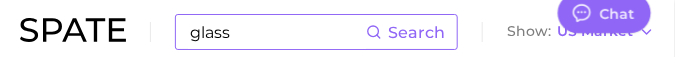 type on "x" 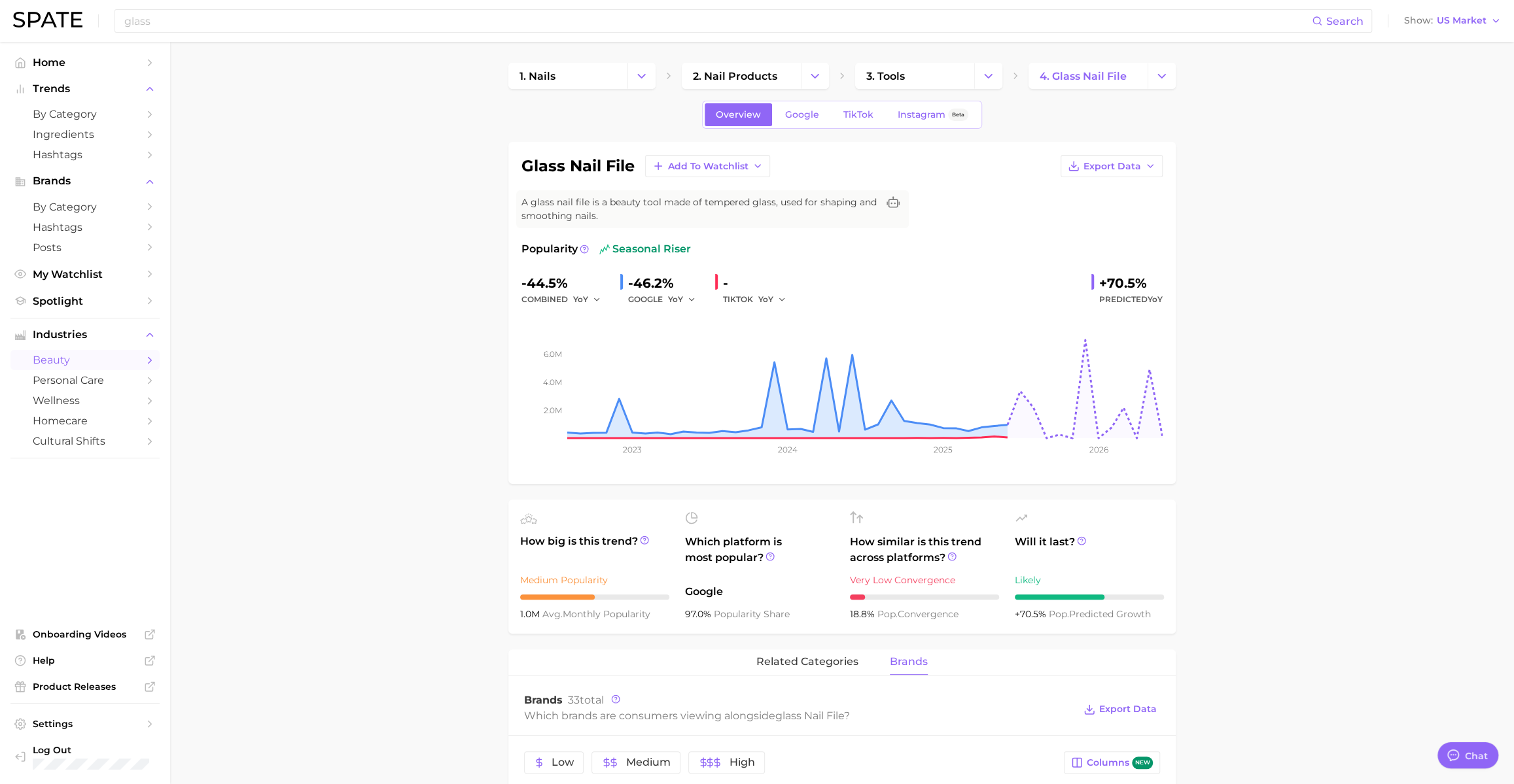 click on "A glass nail file is a beauty tool made of tempered glass, used for shaping and smoothing nails. Popularity seasonal riser -44.5% combined YoY -46.2% GOOGLE YoY - TIKTOK YoY +70.5% Predicted YoY 2.0m 4.0m 6.0m 2023 2024 2025 2026 How big is this trend? Medium Popularity 1.0m avg. monthly popularity Which platform is most popular? Google 97.0% popularity share How similar is this trend across platforms? Very Low Convergence 18.8% pop. convergence Will it last? Likely +70.5% pop. predicted growth related categories brands Brands 33 total Which brands are consumers viewing alongside glass nail file ? Export Data Low Medium High Columns new Price Popularity YoY QoQ glass nail file nail bliss Low 2.3k - - glass nail file kiss Low 2.3k - - glass nail file glamnetic High 172.0 - - glass nail file the ordinary Low 55.1 - - glass nail file dibs beauty Medium 37.8 - - - 37.8 - -" at bounding box center [842, 847] 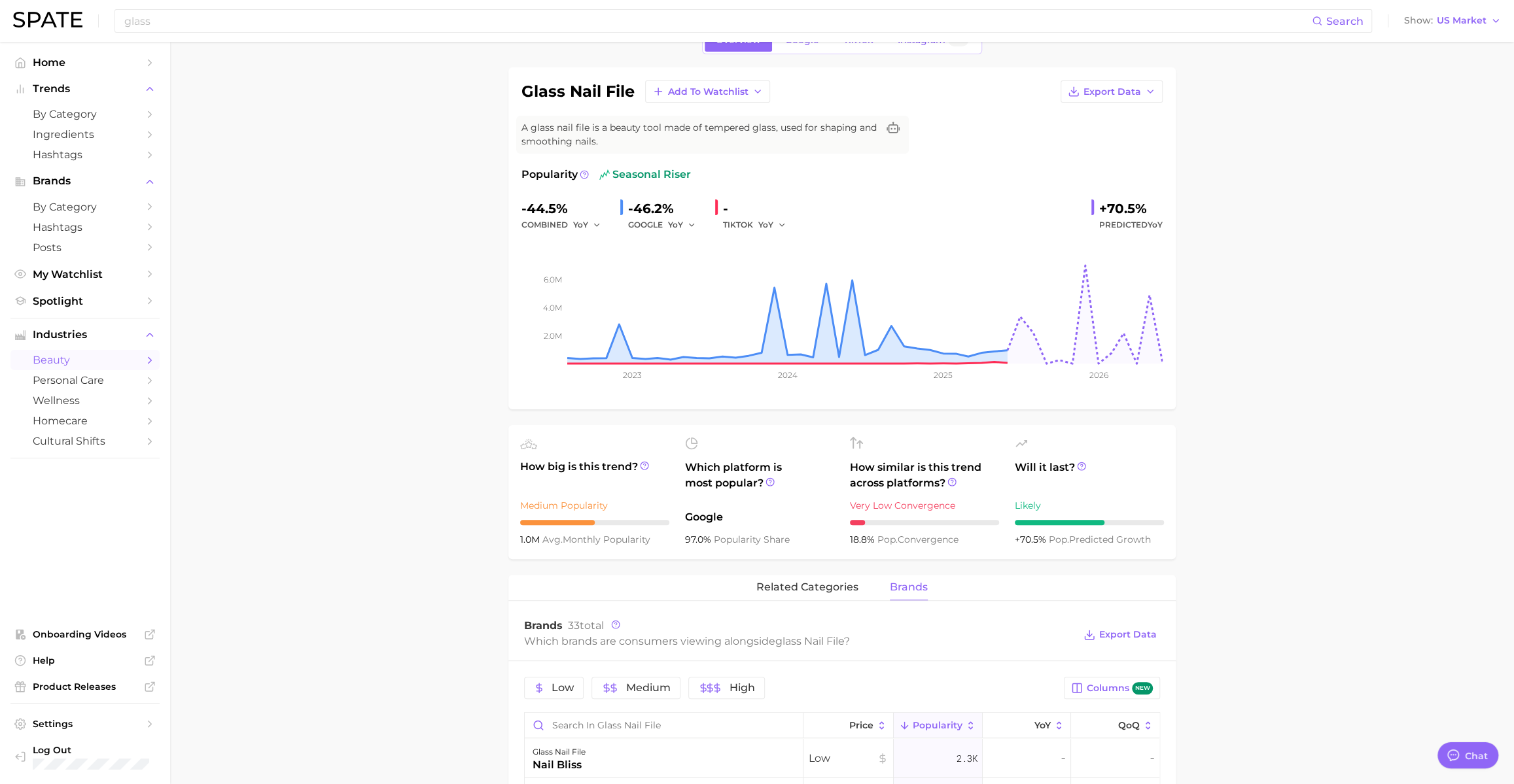 scroll, scrollTop: 0, scrollLeft: 0, axis: both 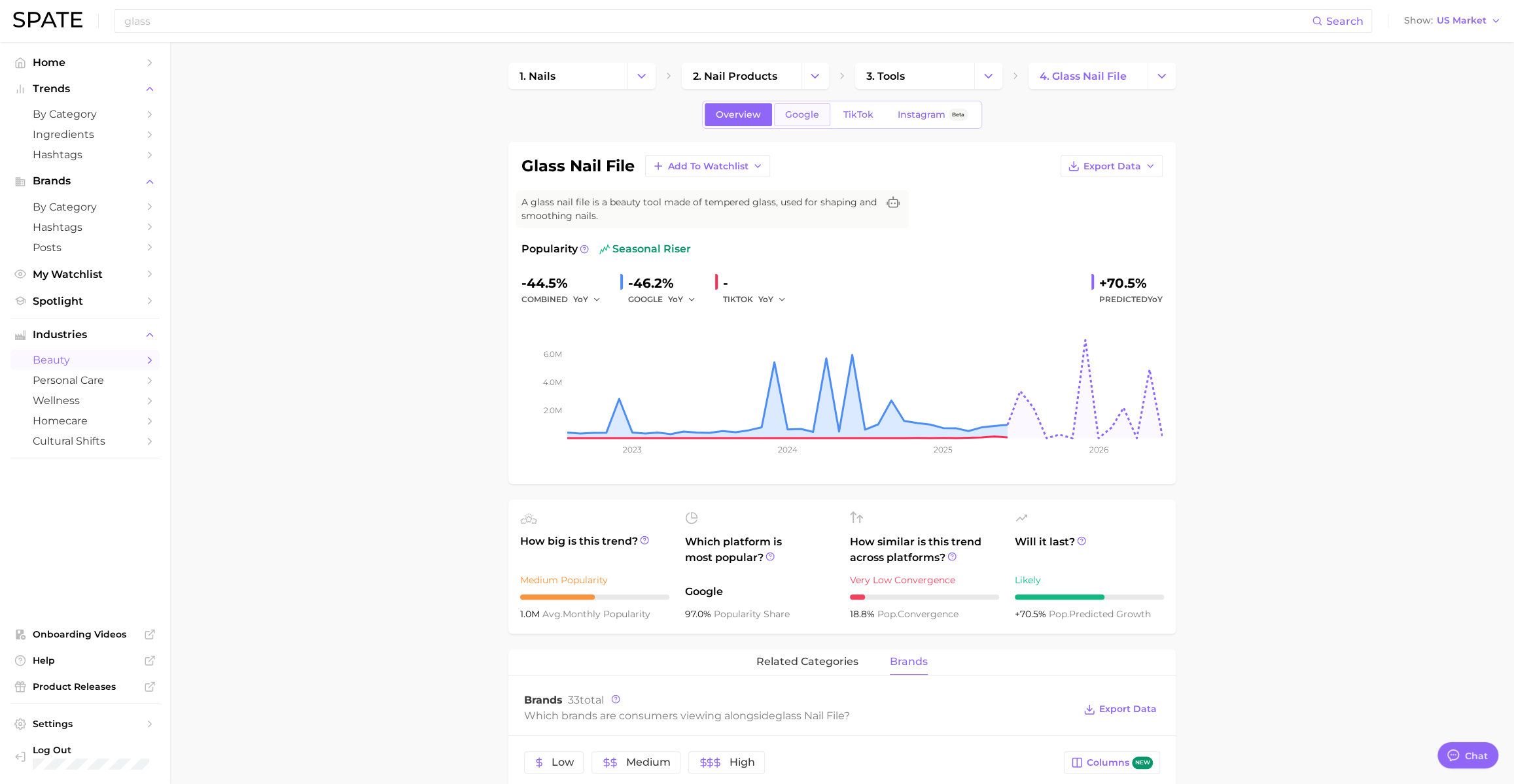 click on "Google" at bounding box center (802, 114) 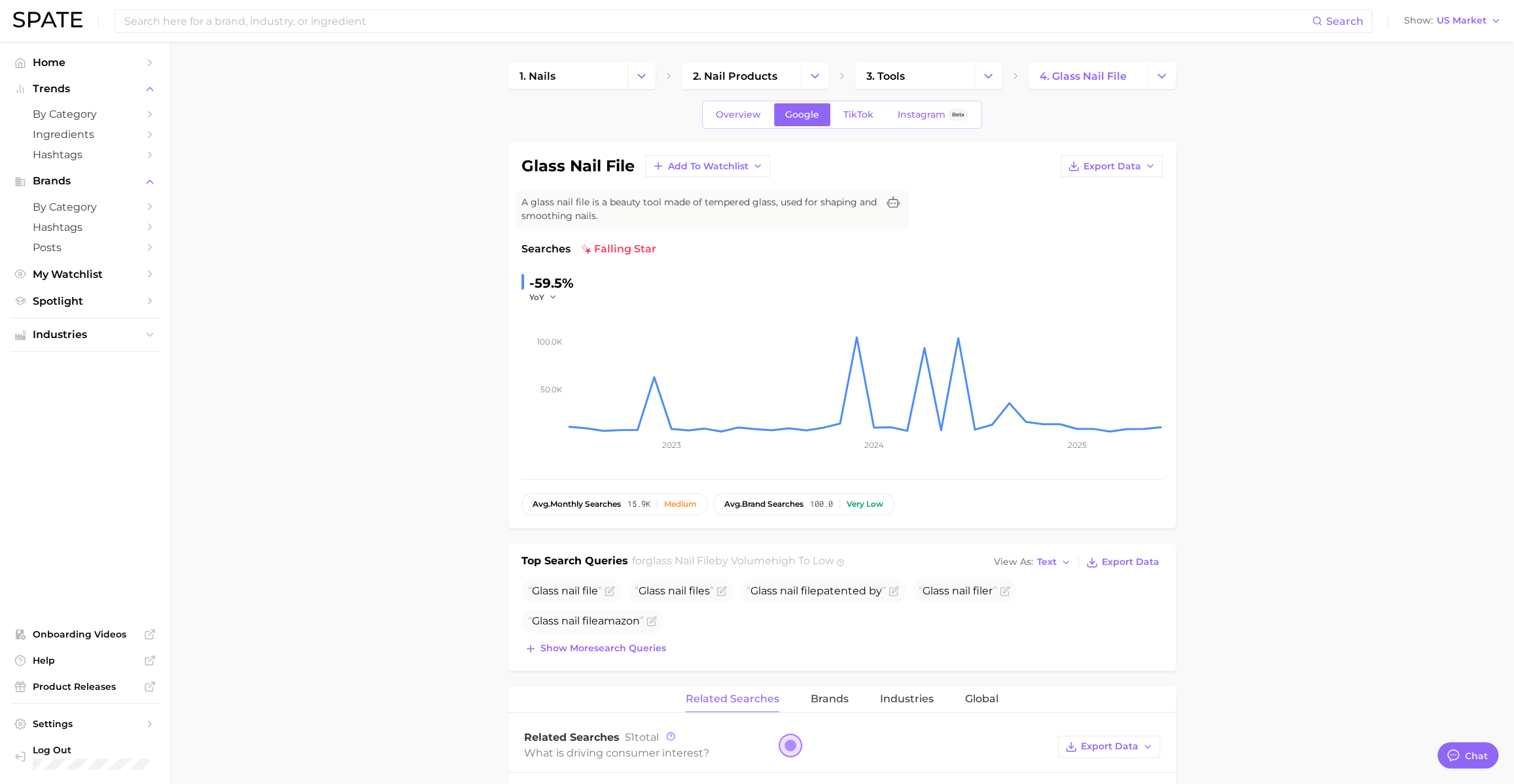 click on "A glass nail file is a beauty tool made of tempered glass, used for shaping and smoothing nails. Searches falling star -59.5% YoY 50.0k 100.0k 2023 2024 2025 avg. monthly searches 15.9k Medium avg. brand searches 100.0 Very low Top Search Queries for glass nail file by Volume high to low View As Text Export Data Glass nail file Glass nail file s Glass nail file patented by Glass nail file r Glass nail file amazon Show more search queries Related Searches Brands Industries Global Related Searches 51 total What is driving consumer interest? Export Data Filters product format 15.9k body parts 15.9k questions 1.4k retailers 1.0k benefits 570.0 purchases 120.0 Columns new group Volume increase YoY YoY QoQ glass nail file glass product format 15.9k -23.4k -59.5% +70.3% glass nail file nail body parts 15.9k -23.4k -59.5% +70.3% file" at bounding box center [842, 880] 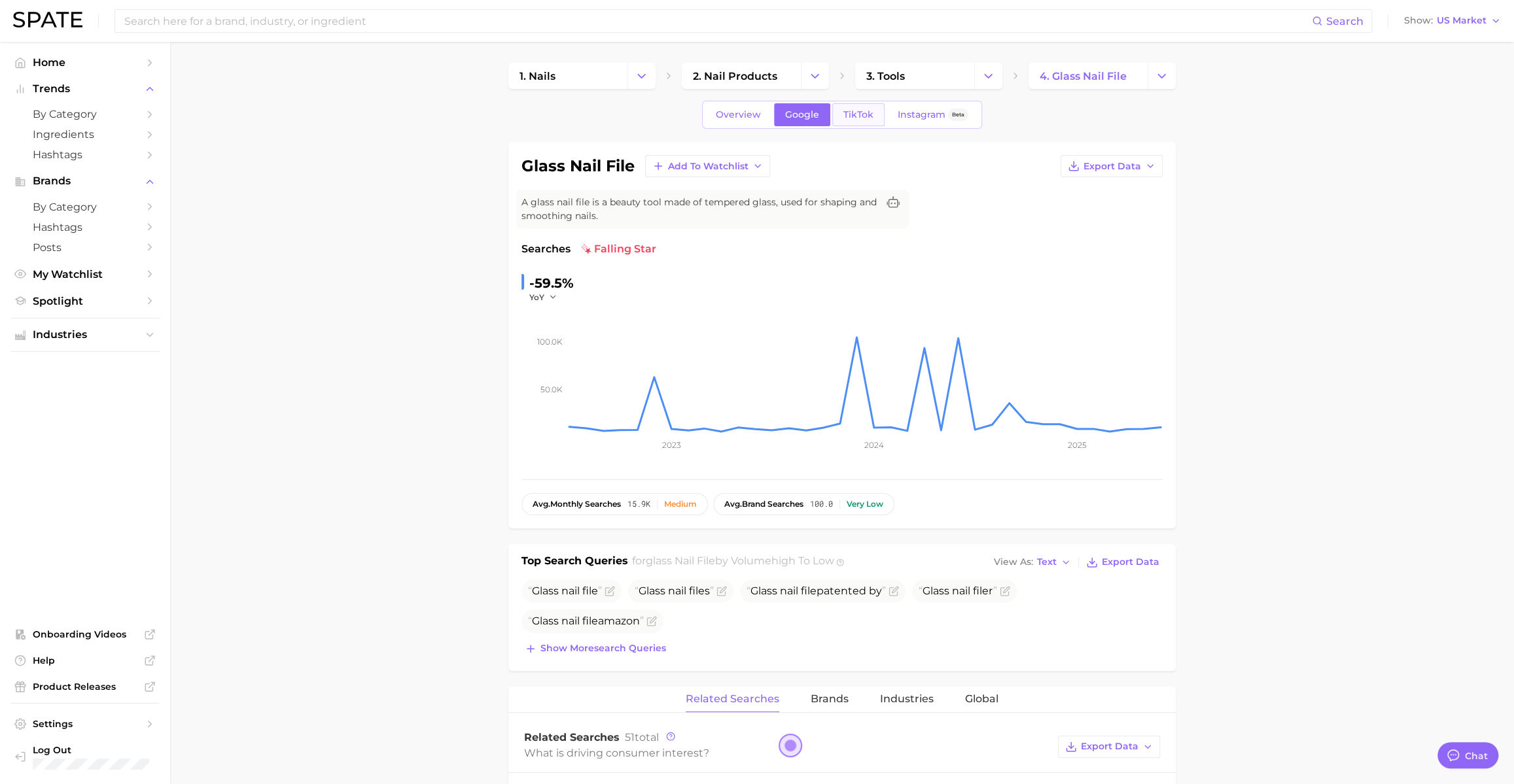 click on "TikTok" at bounding box center [858, 114] 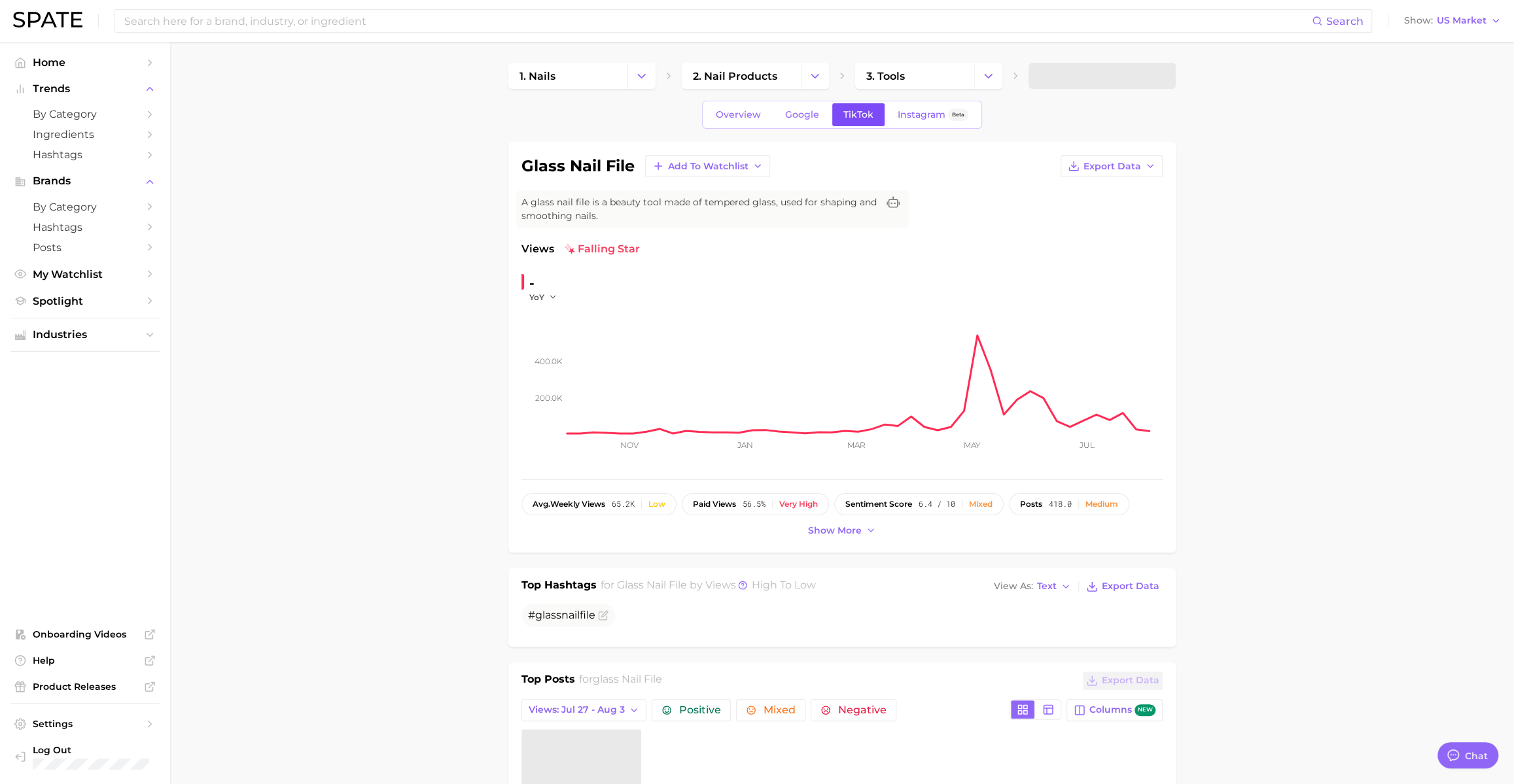 click on "TikTok" at bounding box center (858, 114) 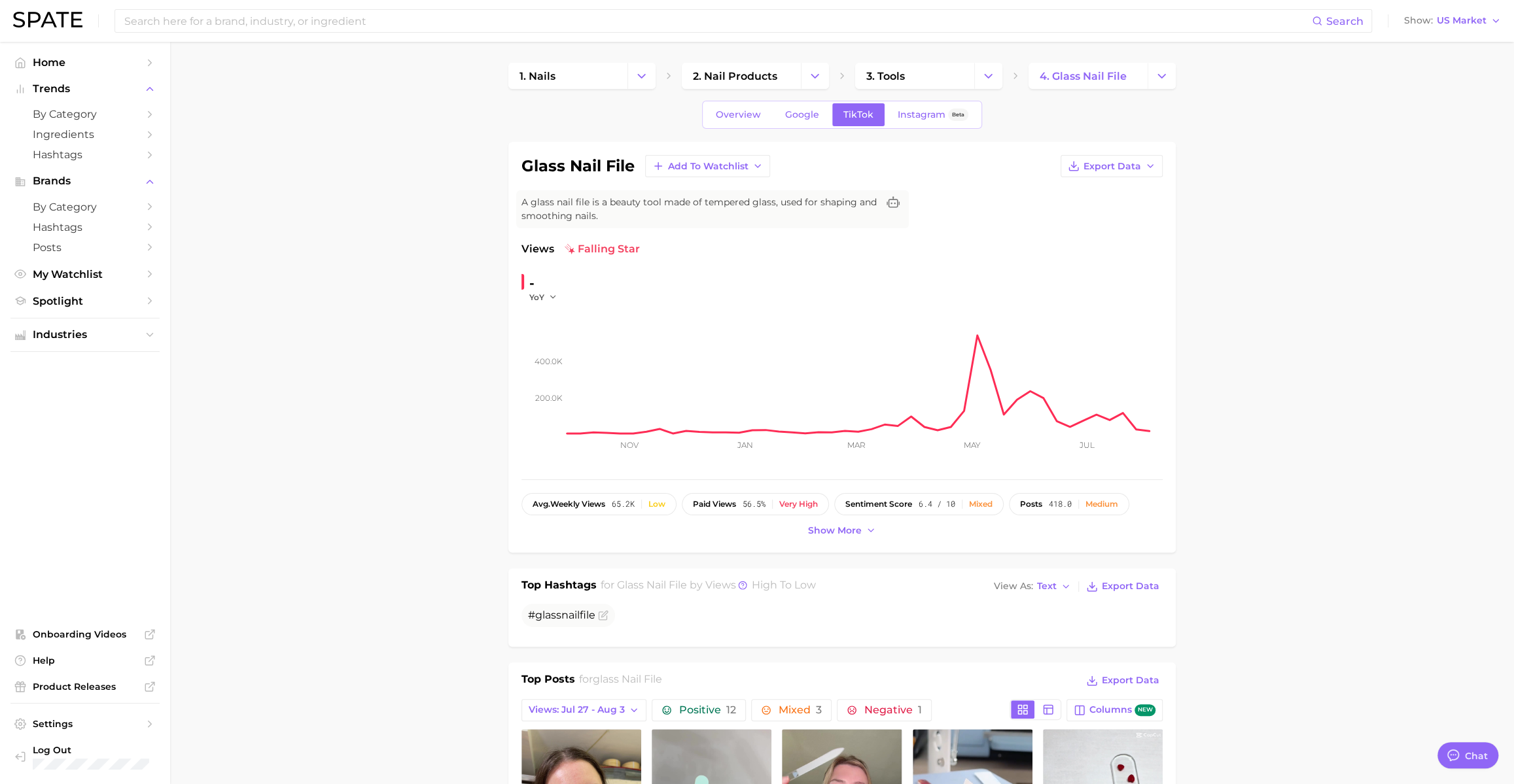 scroll, scrollTop: 0, scrollLeft: 0, axis: both 